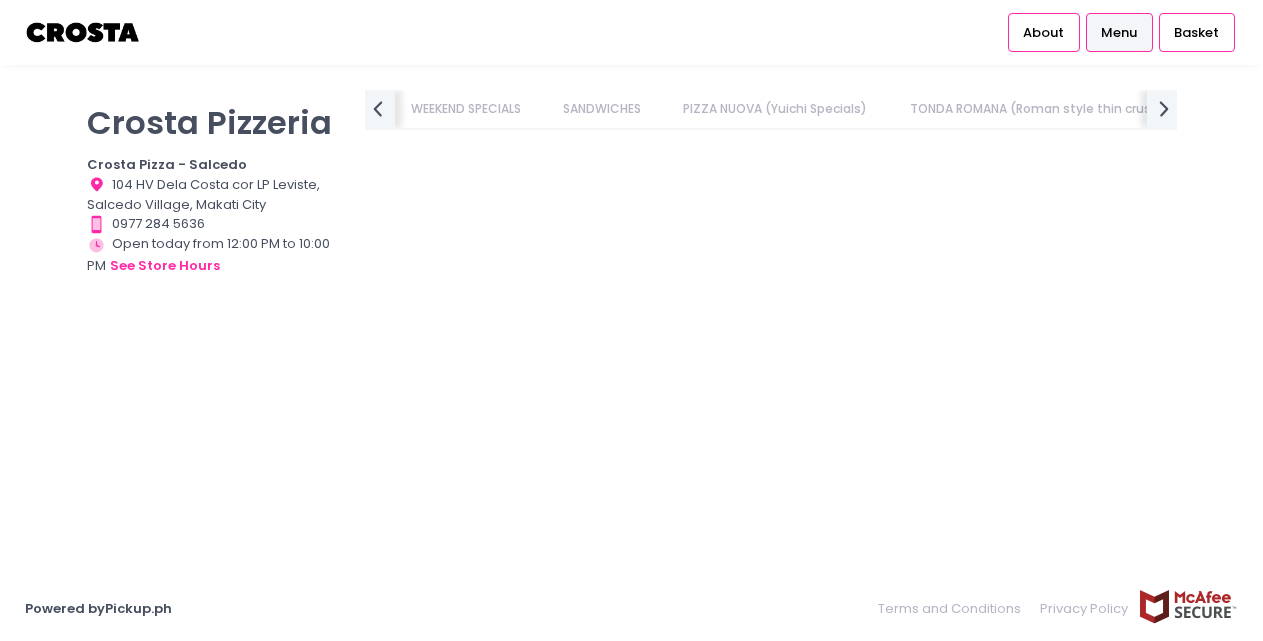 scroll, scrollTop: 0, scrollLeft: 0, axis: both 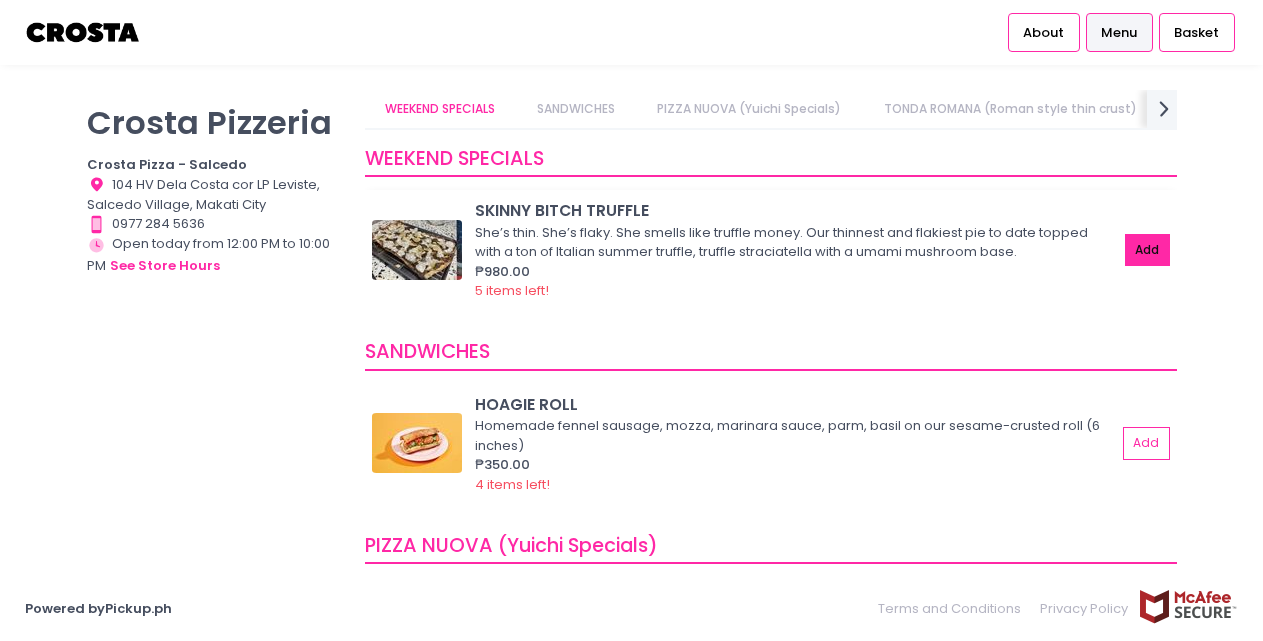 click on "Add" at bounding box center (1148, 250) 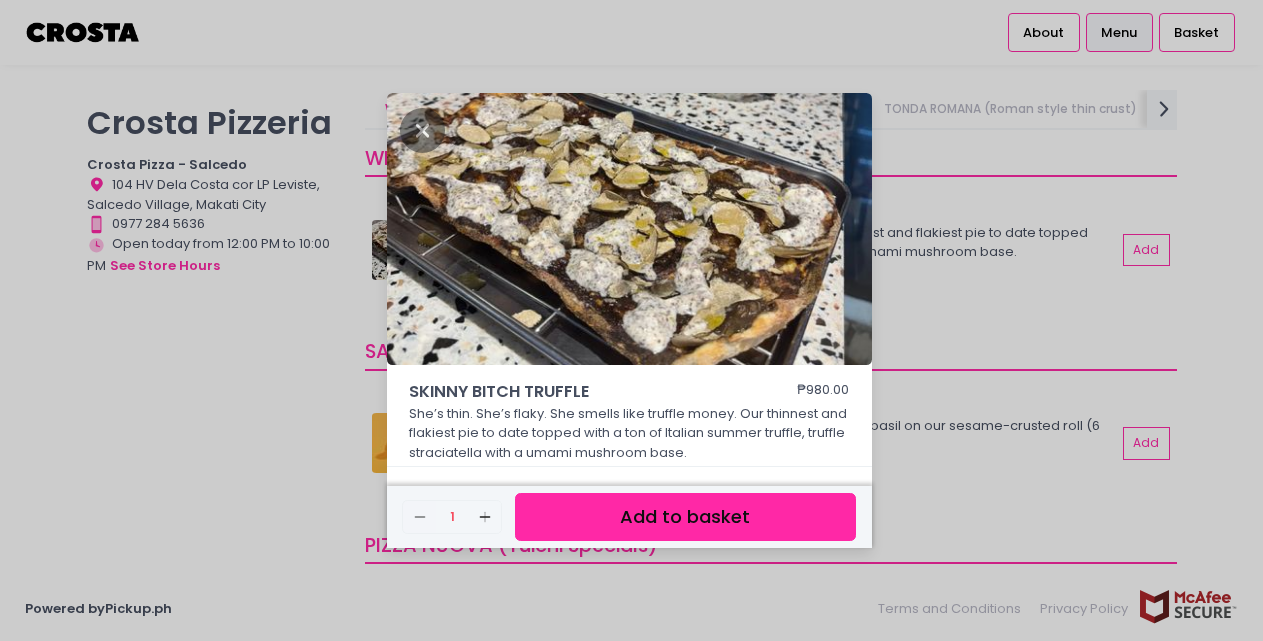 click on "Add to basket" at bounding box center (685, 517) 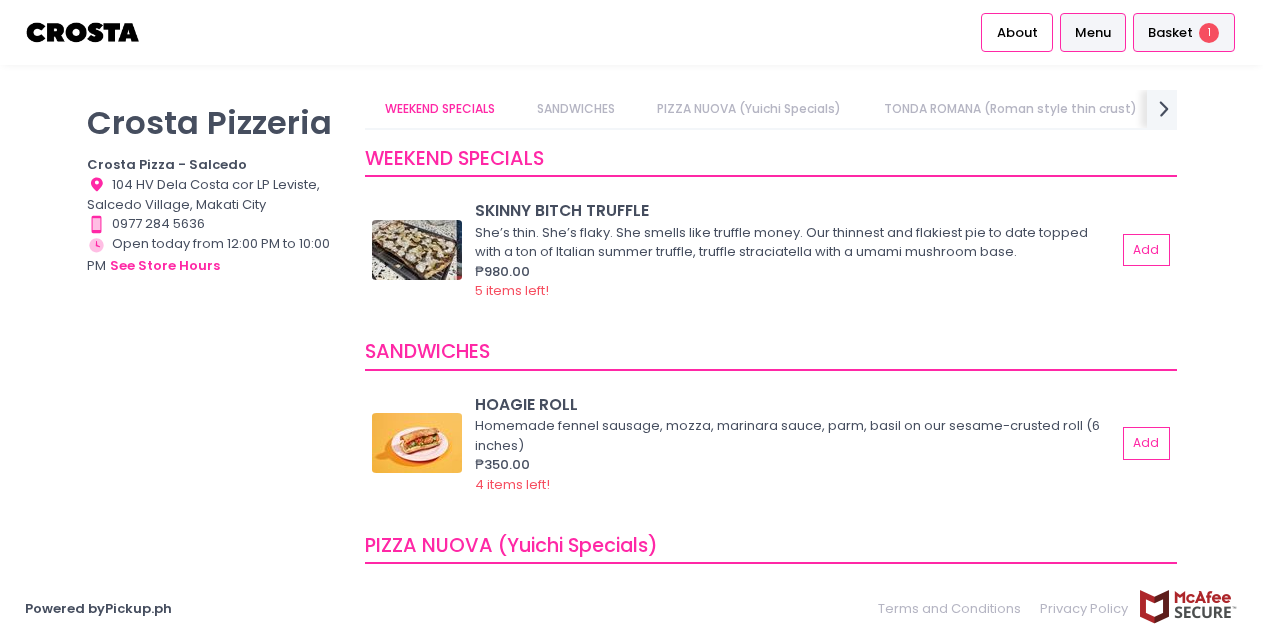 click on "Basket" at bounding box center [1170, 33] 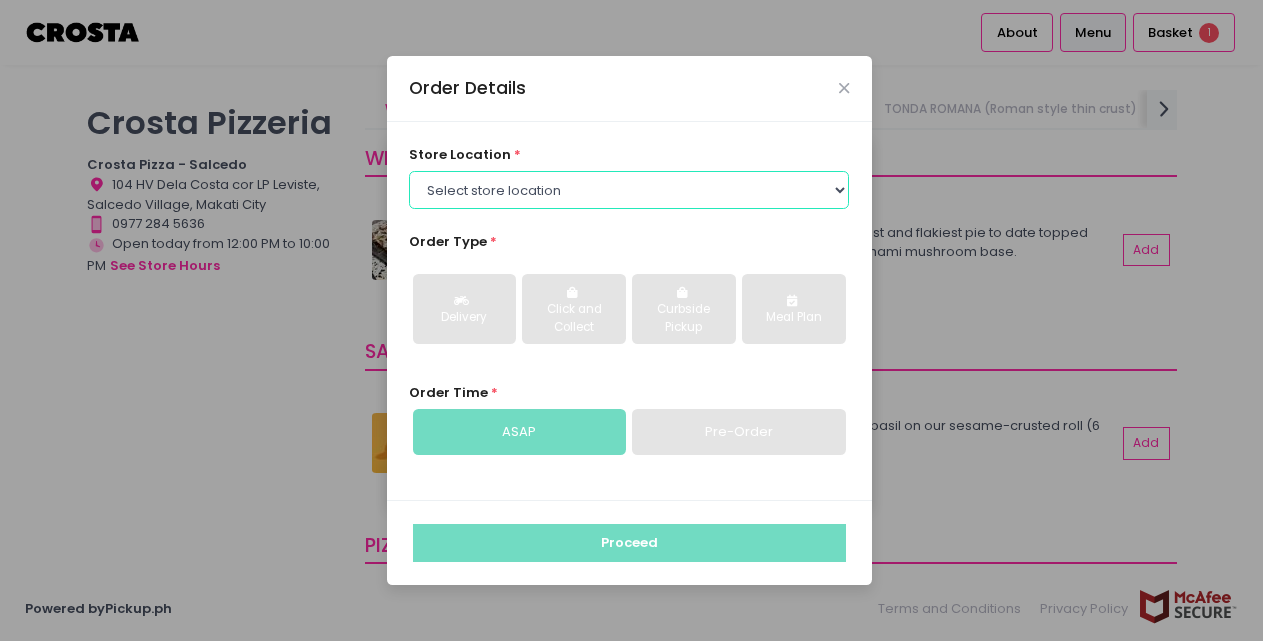 click on "Select store location Crosta Pizza - Salcedo  Crosta Pizza - San Juan" at bounding box center (629, 190) 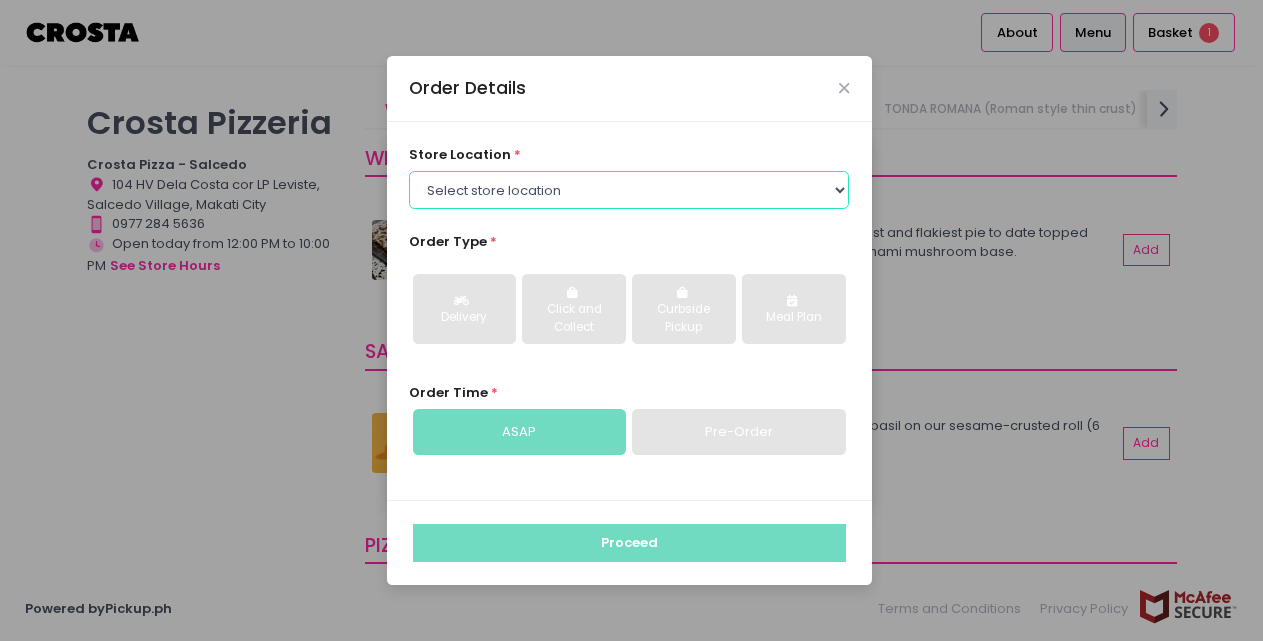 select on "65090bae48156caed44a5eb4" 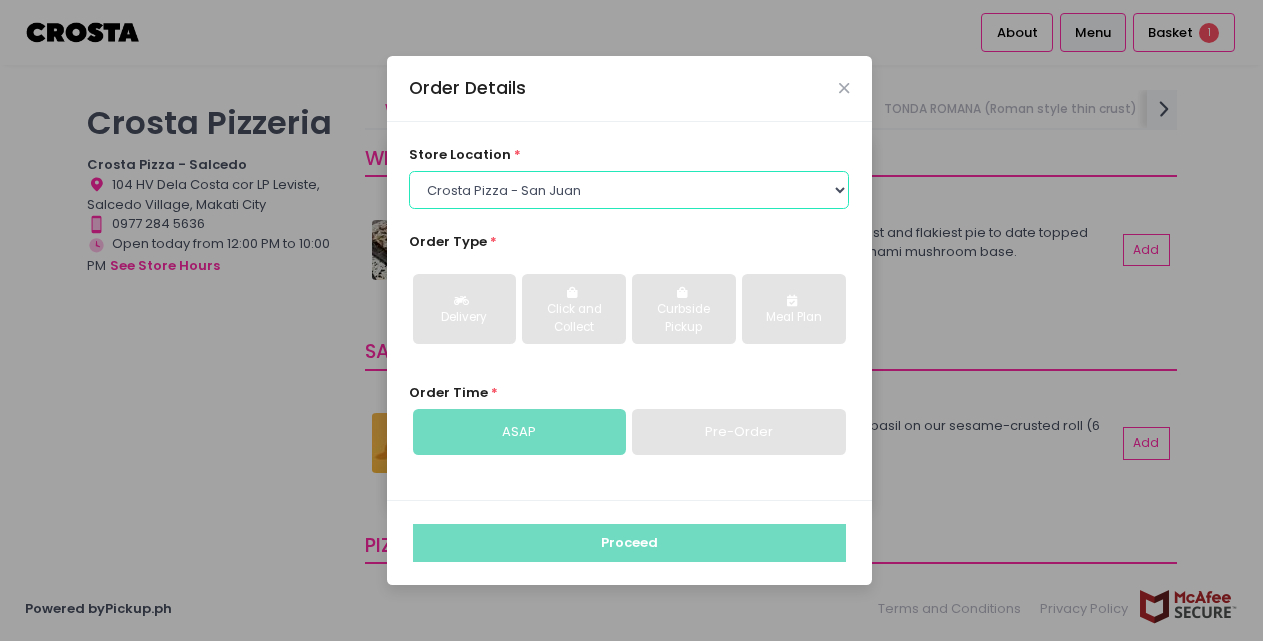 click on "Select store location Crosta Pizza - Salcedo  Crosta Pizza - San Juan" at bounding box center [629, 190] 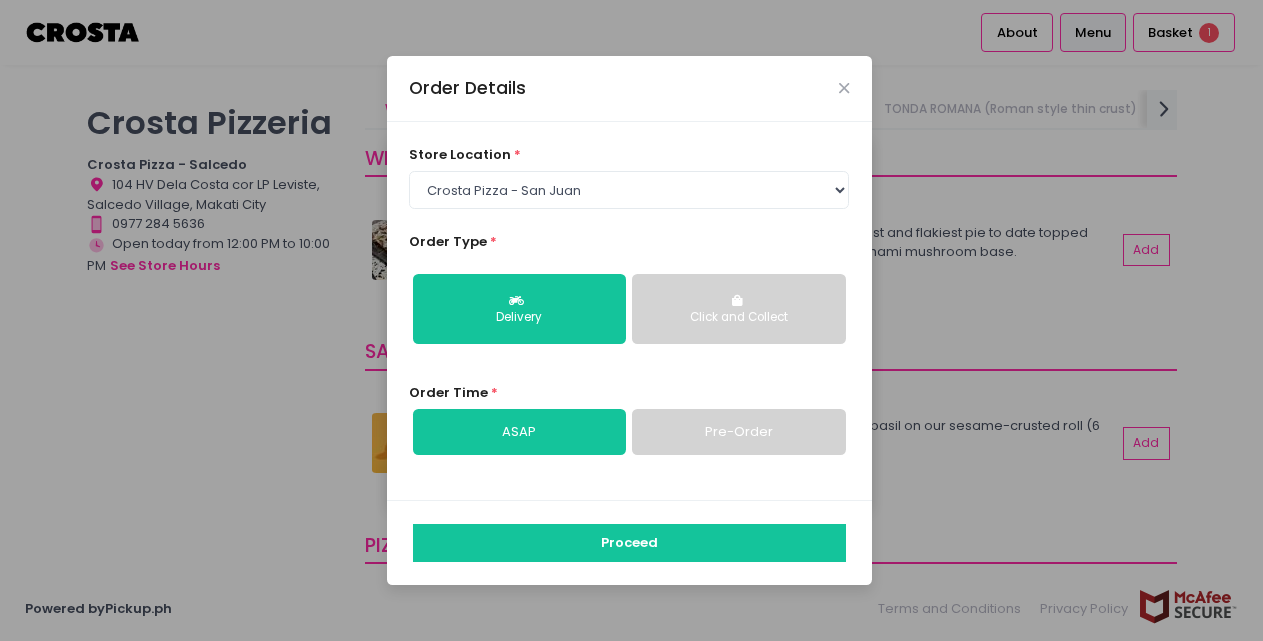 click on "Pre-Order" at bounding box center (738, 432) 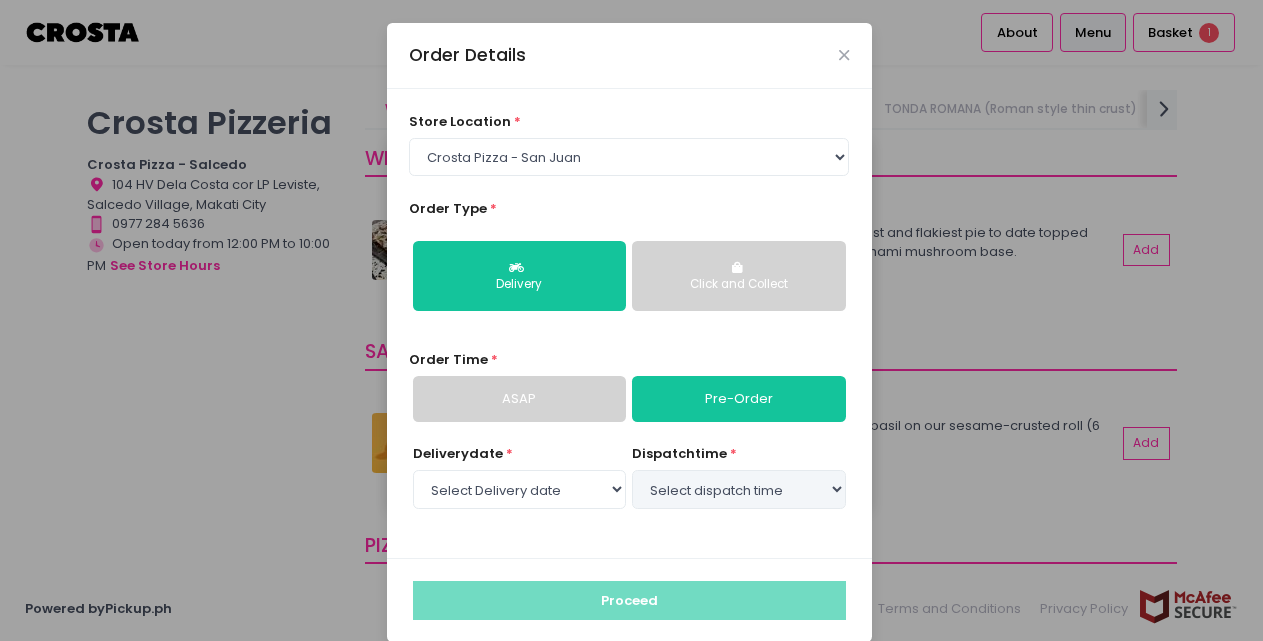 select on "[DATE]" 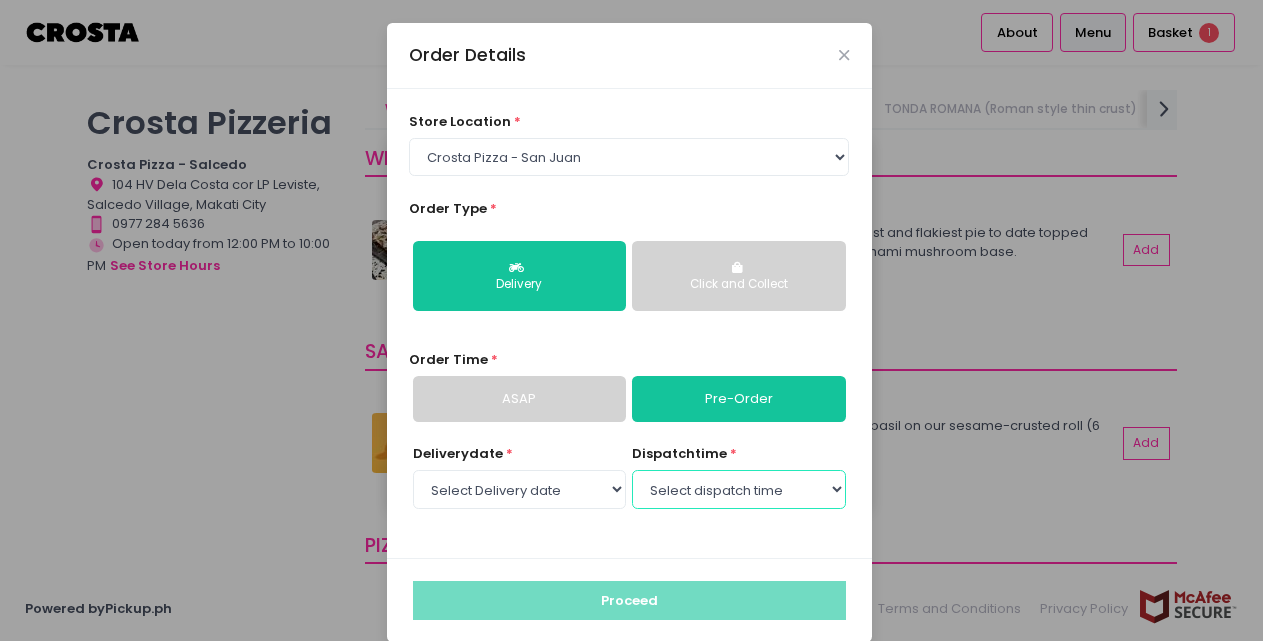 click on "Select dispatch time 06:00 PM - 06:30 PM 06:30 PM - 07:00 PM 07:00 PM - 07:30 PM 07:30 PM - 08:00 PM 08:00 PM - 08:30 PM 08:30 PM - 09:00 PM 09:00 PM - 09:30 PM 09:30 PM - 10:00 PM" at bounding box center (738, 489) 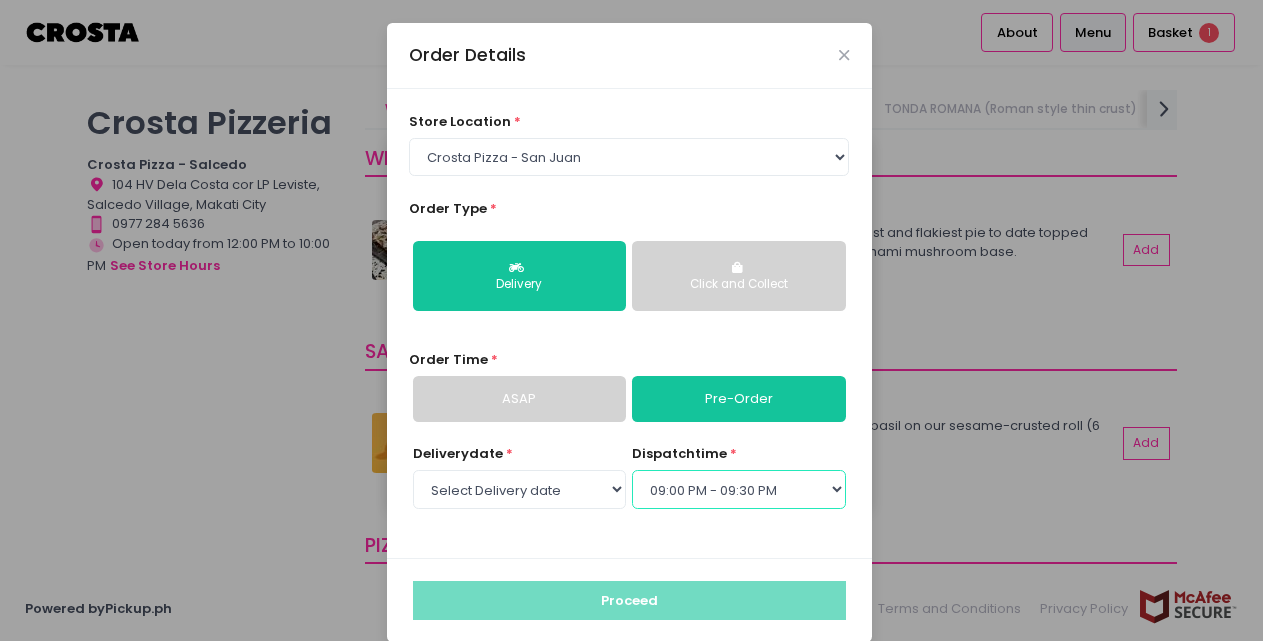 click on "Select dispatch time 06:00 PM - 06:30 PM 06:30 PM - 07:00 PM 07:00 PM - 07:30 PM 07:30 PM - 08:00 PM 08:00 PM - 08:30 PM 08:30 PM - 09:00 PM 09:00 PM - 09:30 PM 09:30 PM - 10:00 PM" at bounding box center [738, 489] 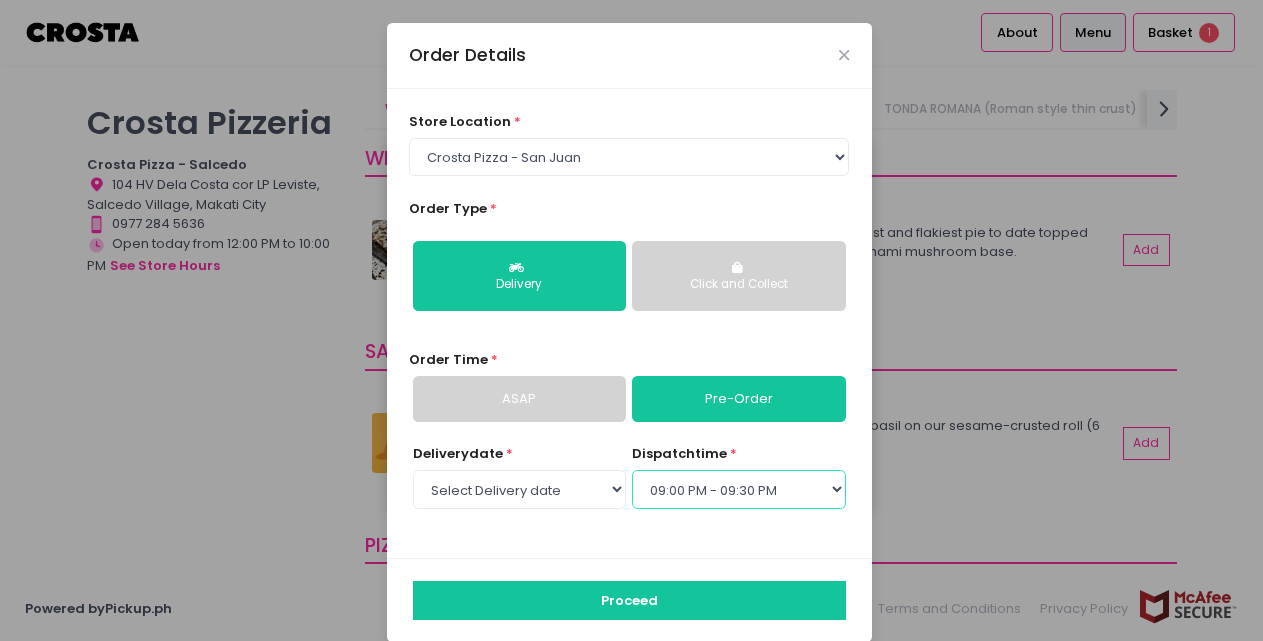 click on "Select dispatch time 06:00 PM - 06:30 PM 06:30 PM - 07:00 PM 07:00 PM - 07:30 PM 07:30 PM - 08:00 PM 08:00 PM - 08:30 PM 08:30 PM - 09:00 PM 09:00 PM - 09:30 PM 09:30 PM - 10:00 PM" at bounding box center (738, 489) 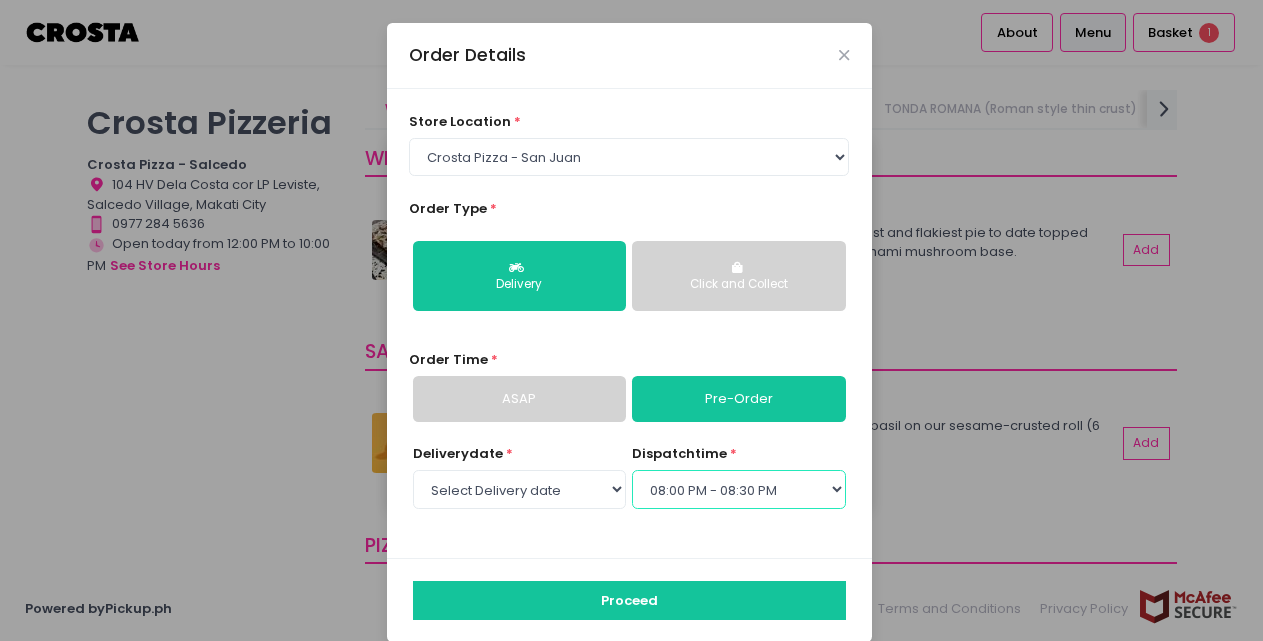 click on "Select dispatch time 06:00 PM - 06:30 PM 06:30 PM - 07:00 PM 07:00 PM - 07:30 PM 07:30 PM - 08:00 PM 08:00 PM - 08:30 PM 08:30 PM - 09:00 PM 09:00 PM - 09:30 PM 09:30 PM - 10:00 PM" at bounding box center (738, 489) 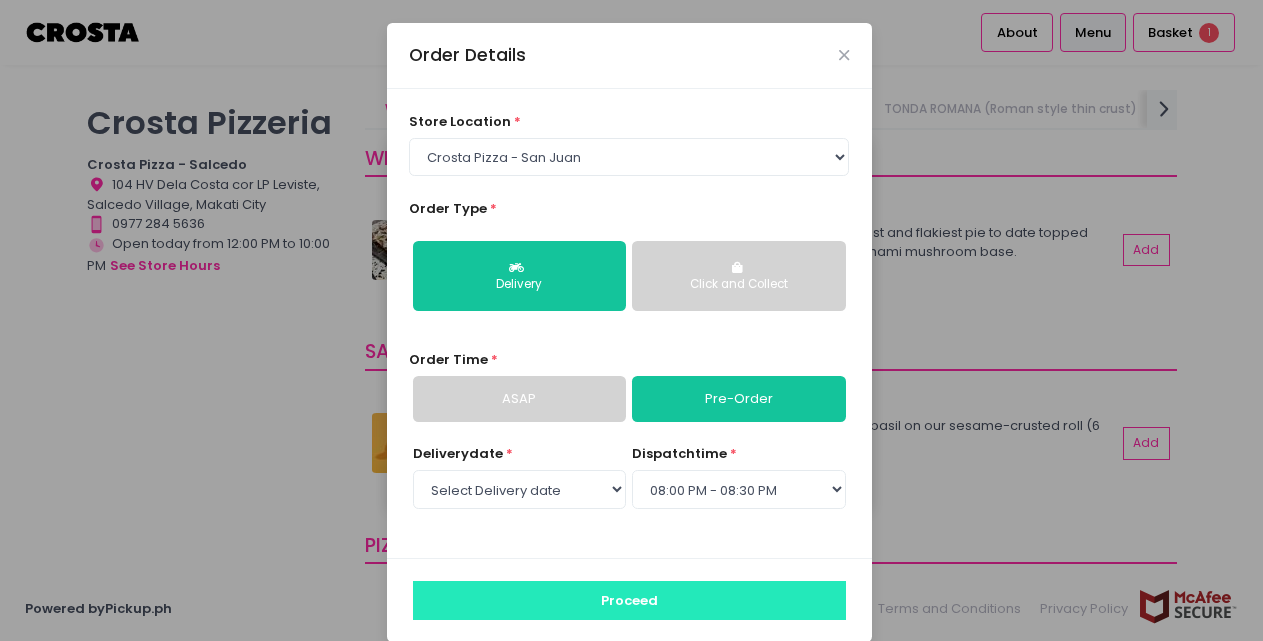click on "Proceed" at bounding box center [629, 600] 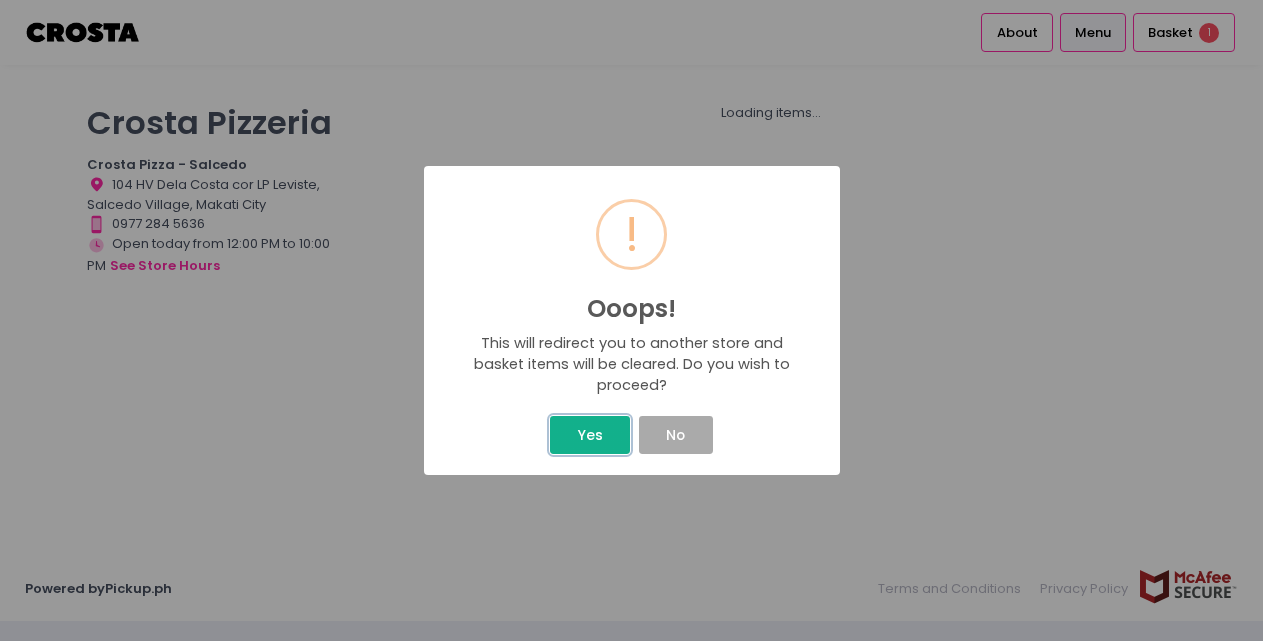 click on "Yes" at bounding box center (590, 435) 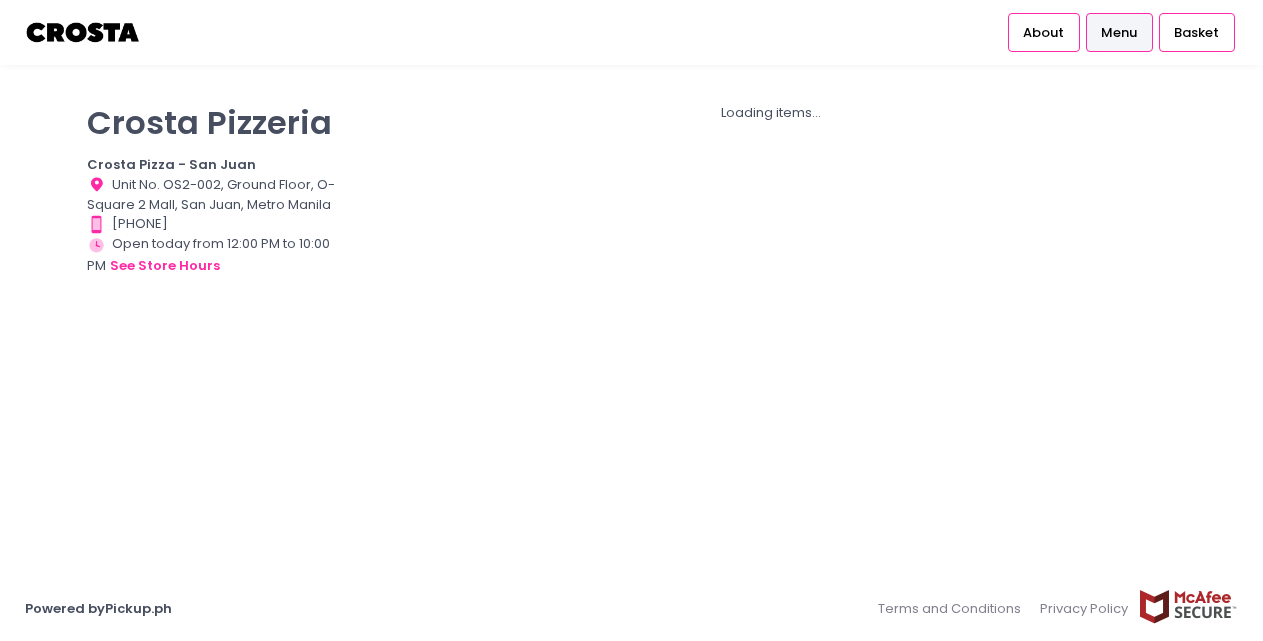 scroll, scrollTop: 0, scrollLeft: 0, axis: both 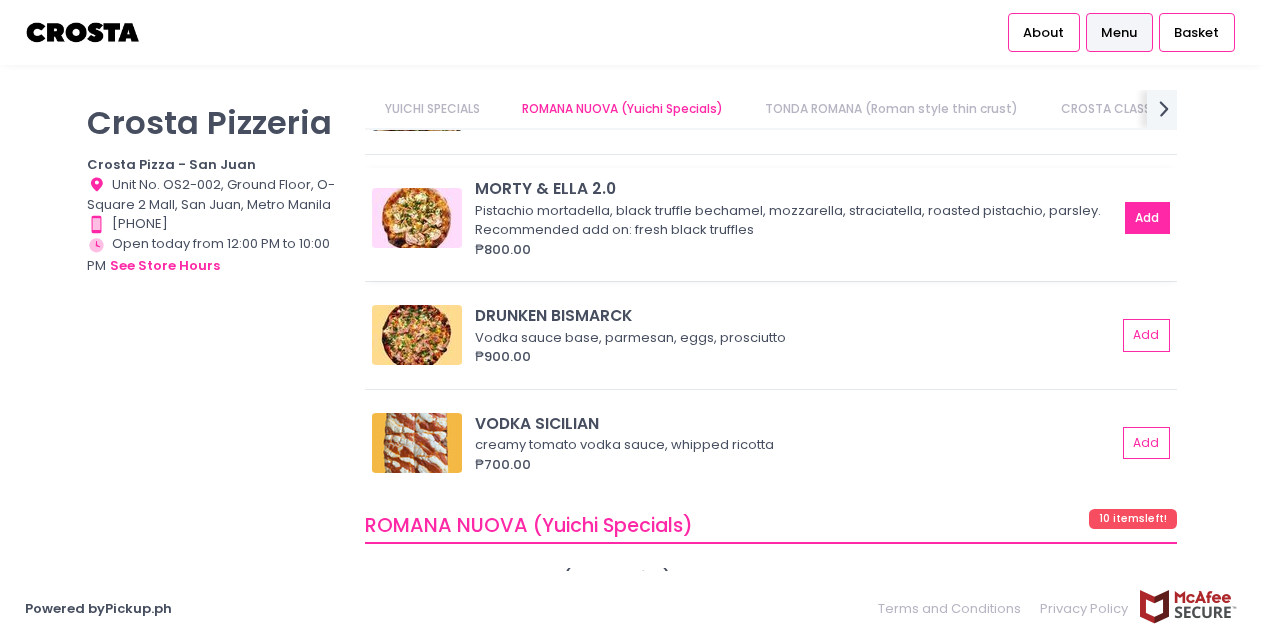 click on "Add" at bounding box center [1148, 218] 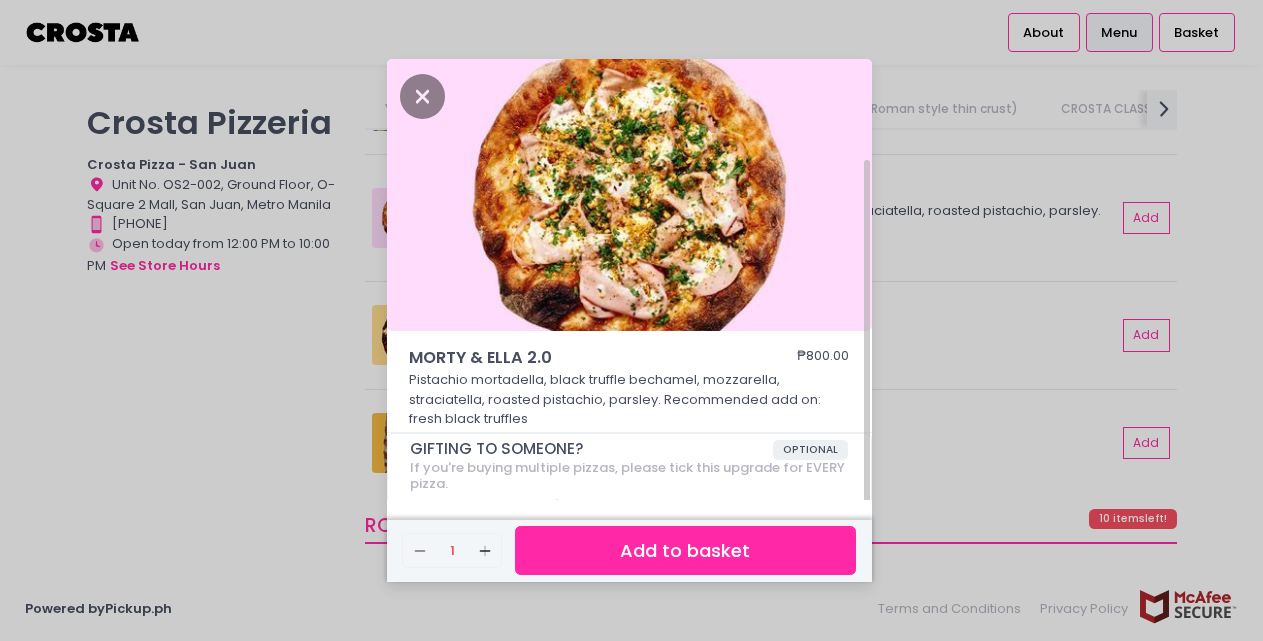 scroll, scrollTop: 53, scrollLeft: 0, axis: vertical 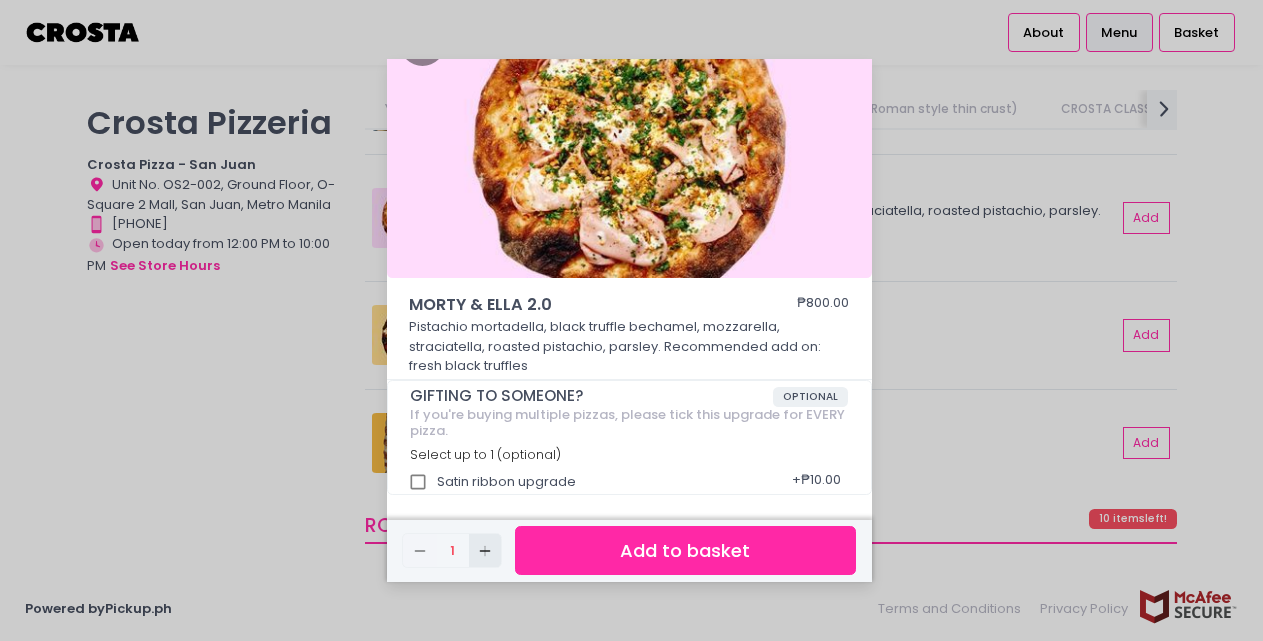 click 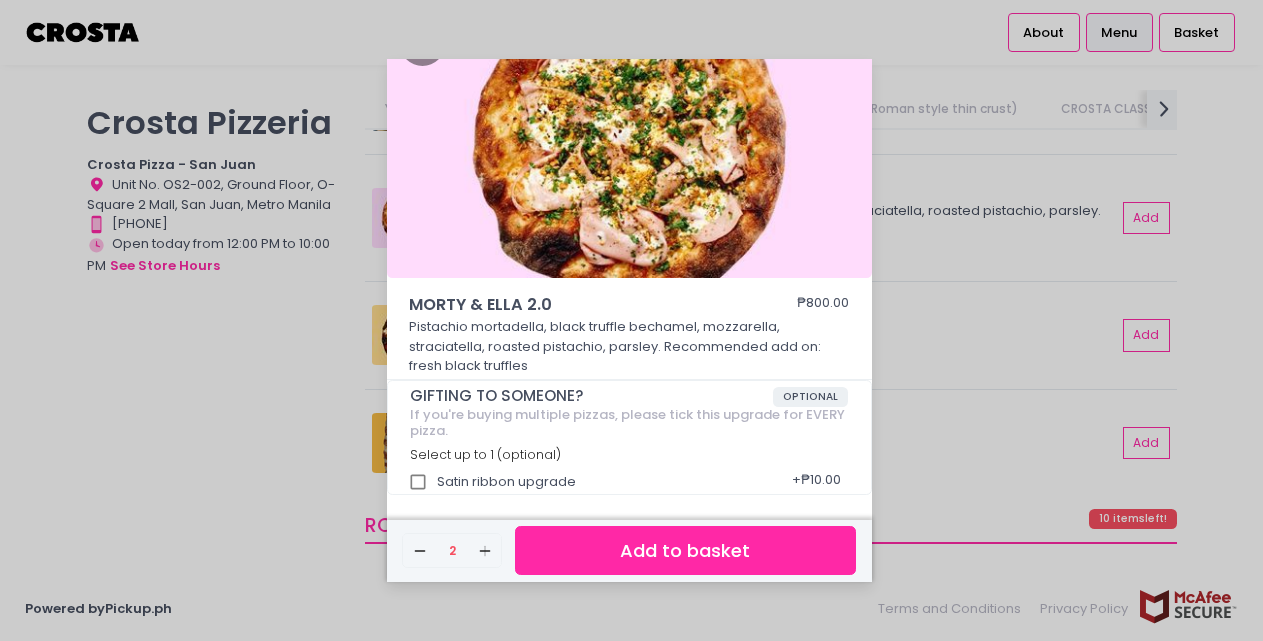 click on "Add to basket" at bounding box center [685, 550] 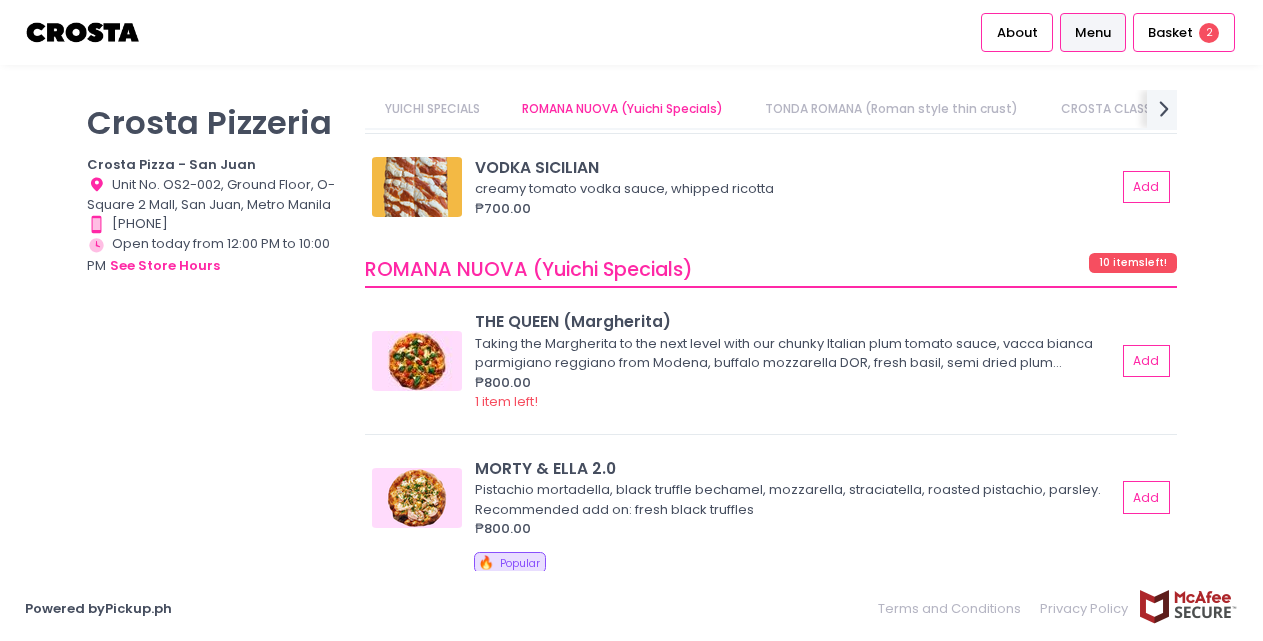 scroll, scrollTop: 781, scrollLeft: 0, axis: vertical 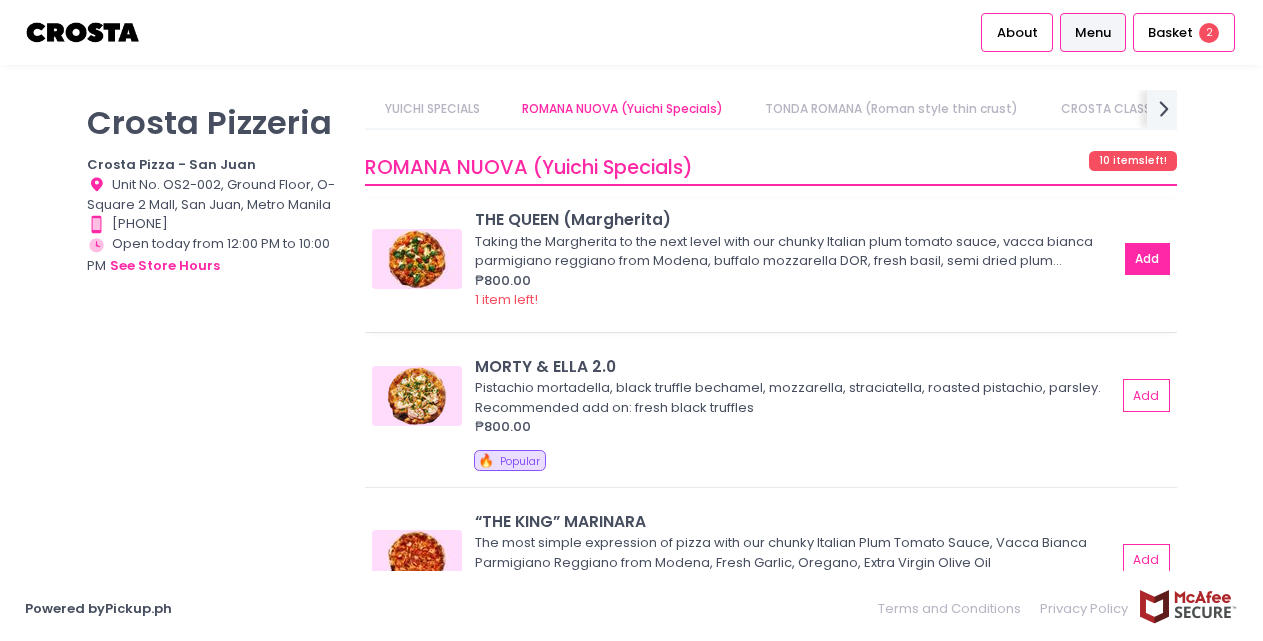 click on "Add" at bounding box center (1148, 259) 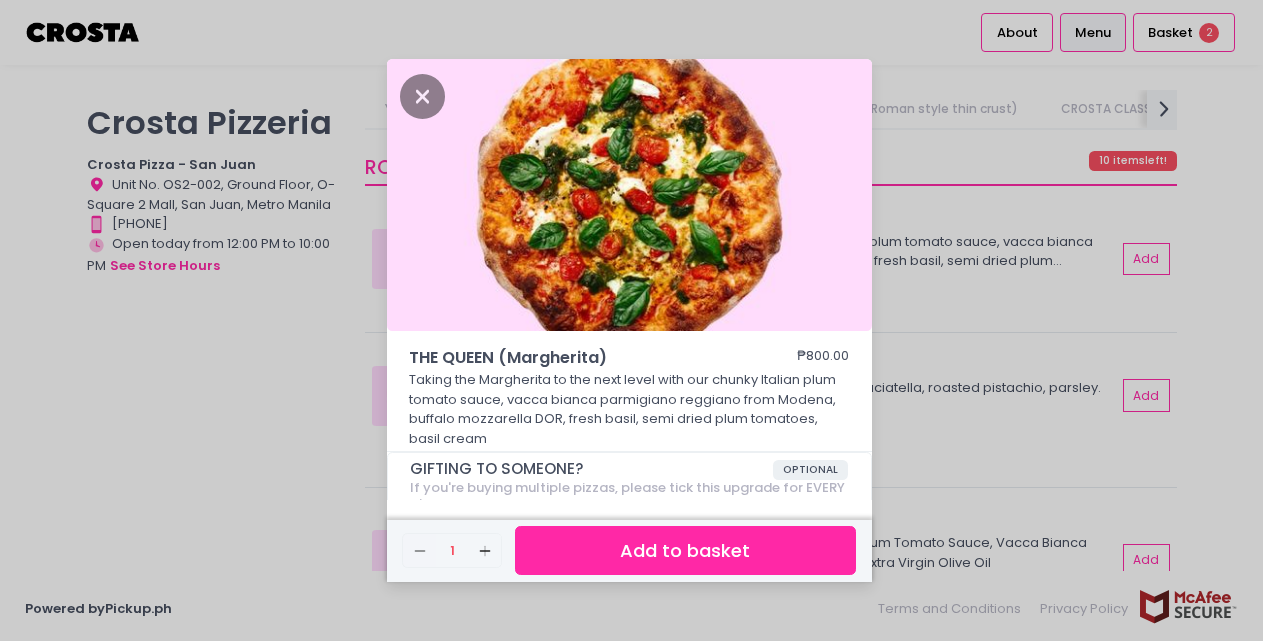 scroll, scrollTop: 73, scrollLeft: 0, axis: vertical 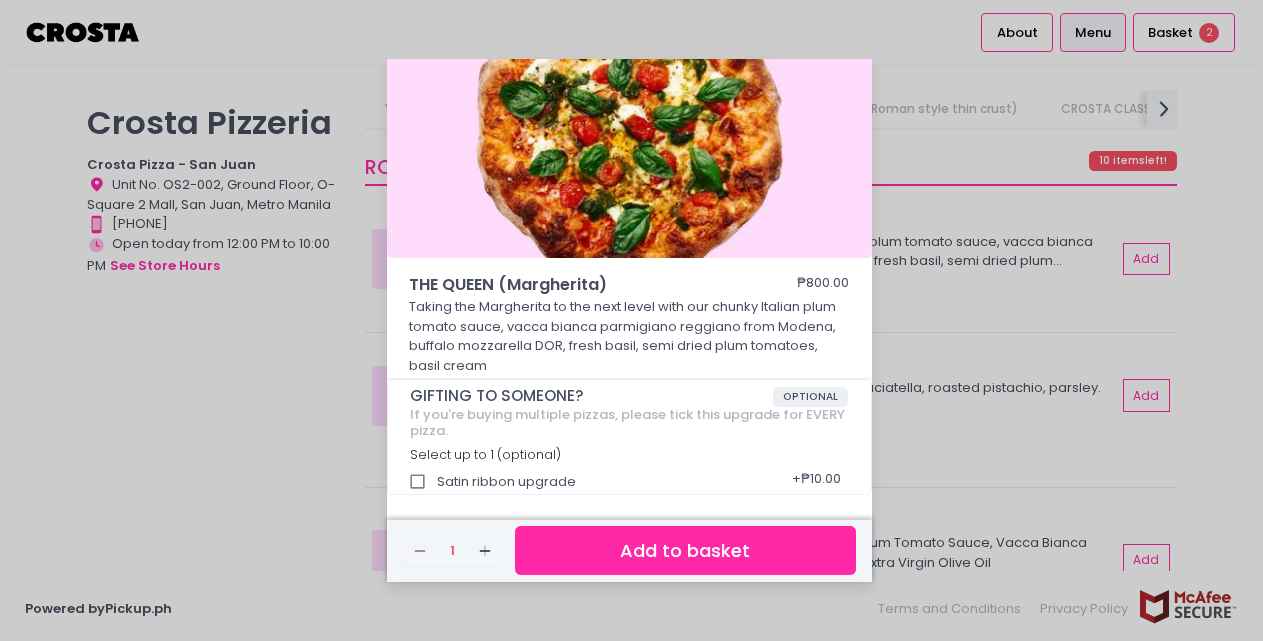 click on "Add to basket" at bounding box center (685, 550) 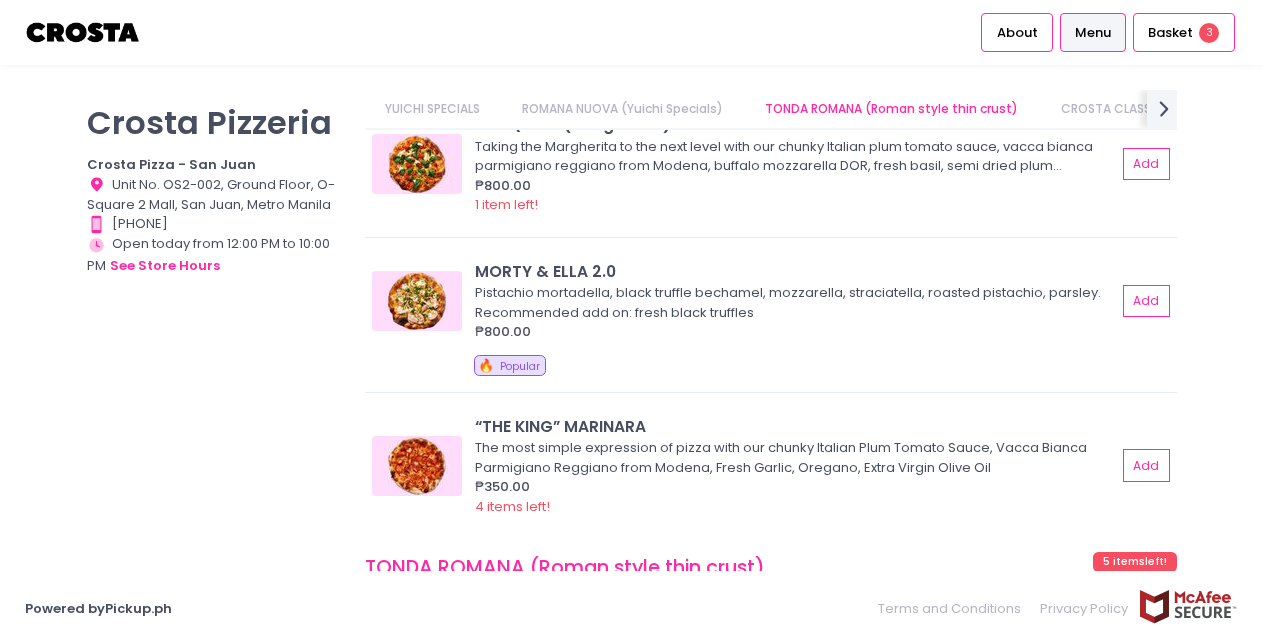 scroll, scrollTop: 1073, scrollLeft: 0, axis: vertical 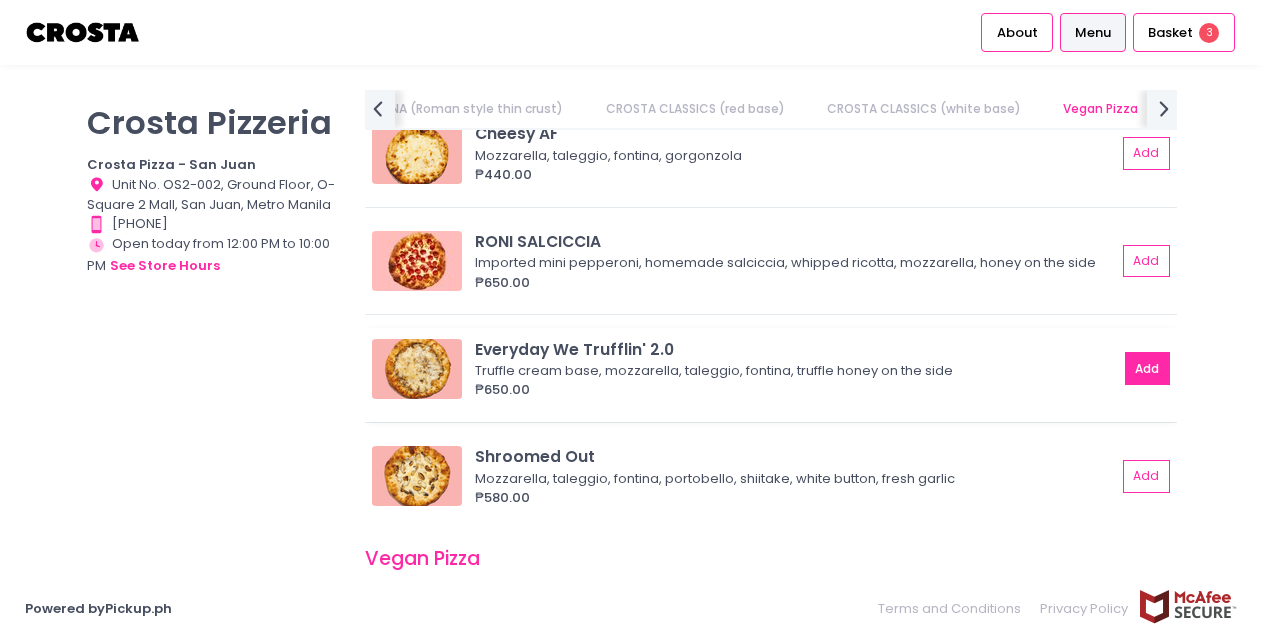 click on "Add" at bounding box center (1148, 368) 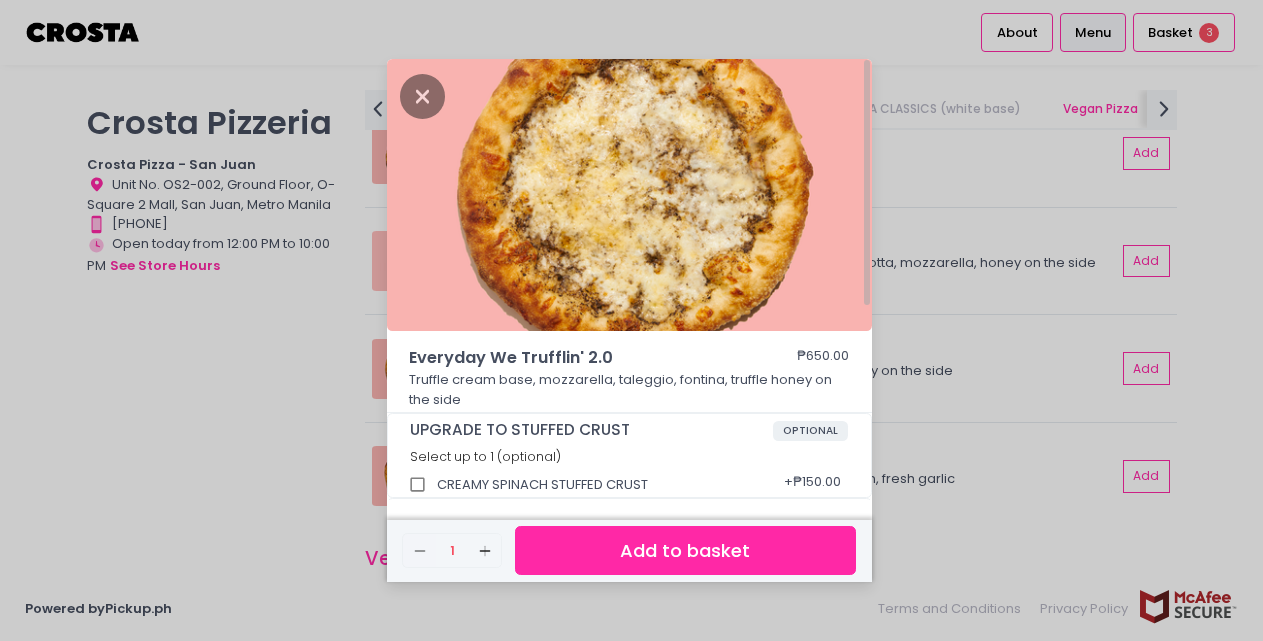 scroll, scrollTop: 350, scrollLeft: 0, axis: vertical 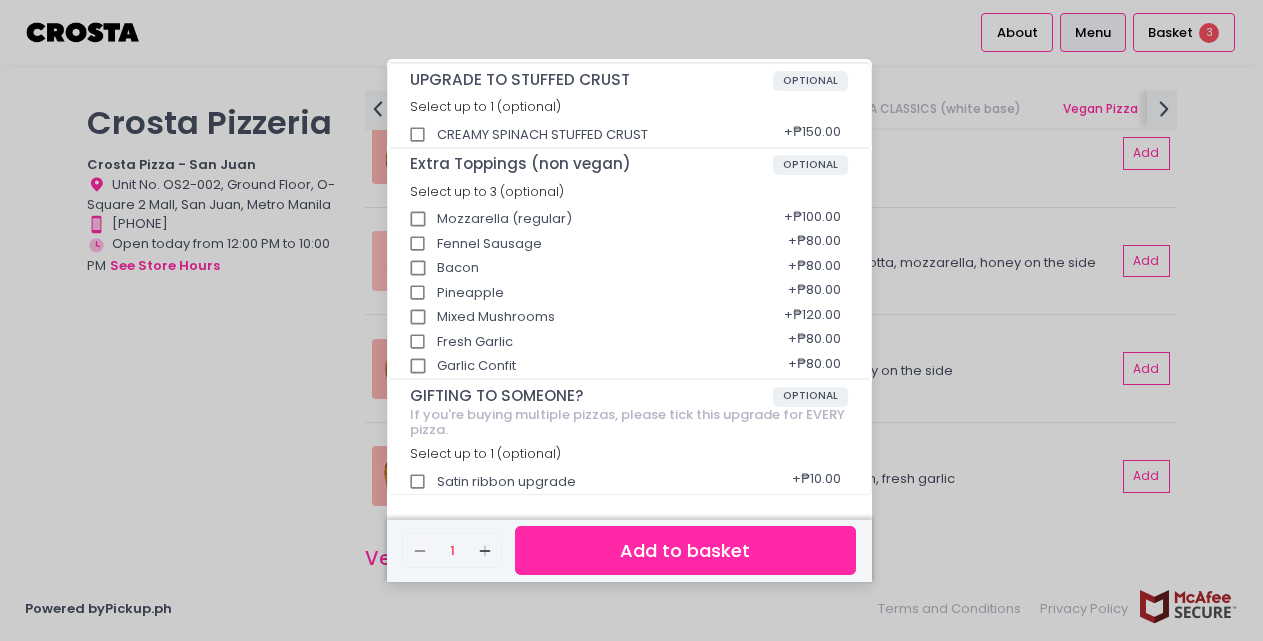 click on "Add to basket" at bounding box center [685, 550] 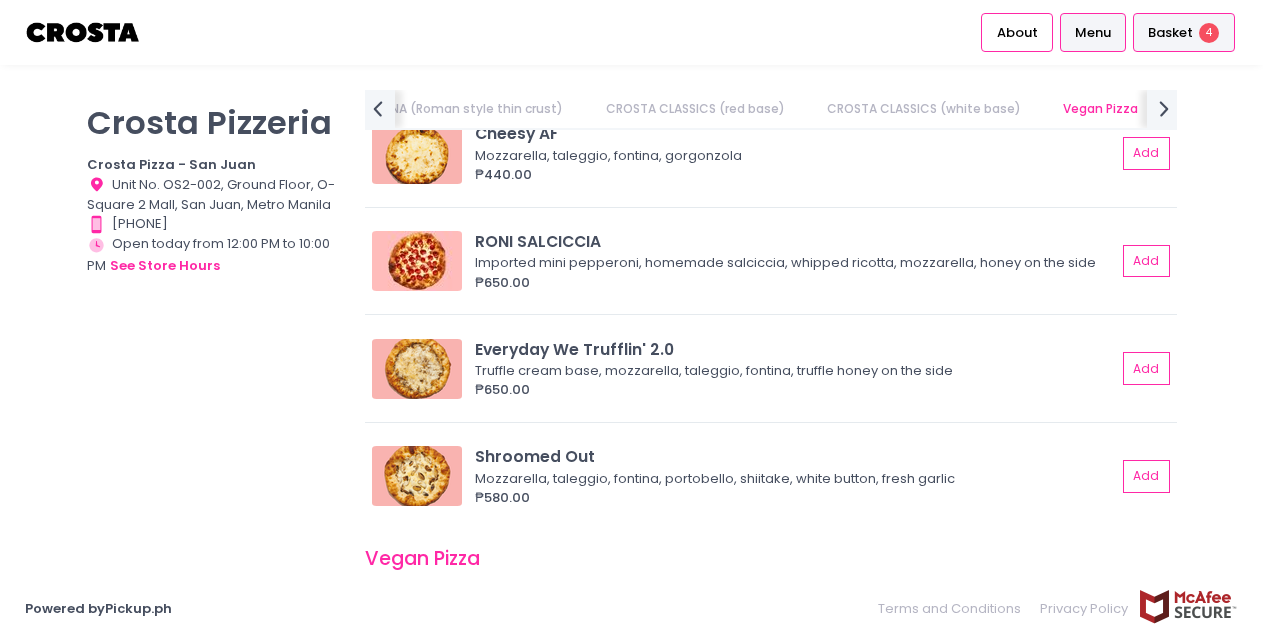 click on "Basket 4" at bounding box center (1184, 32) 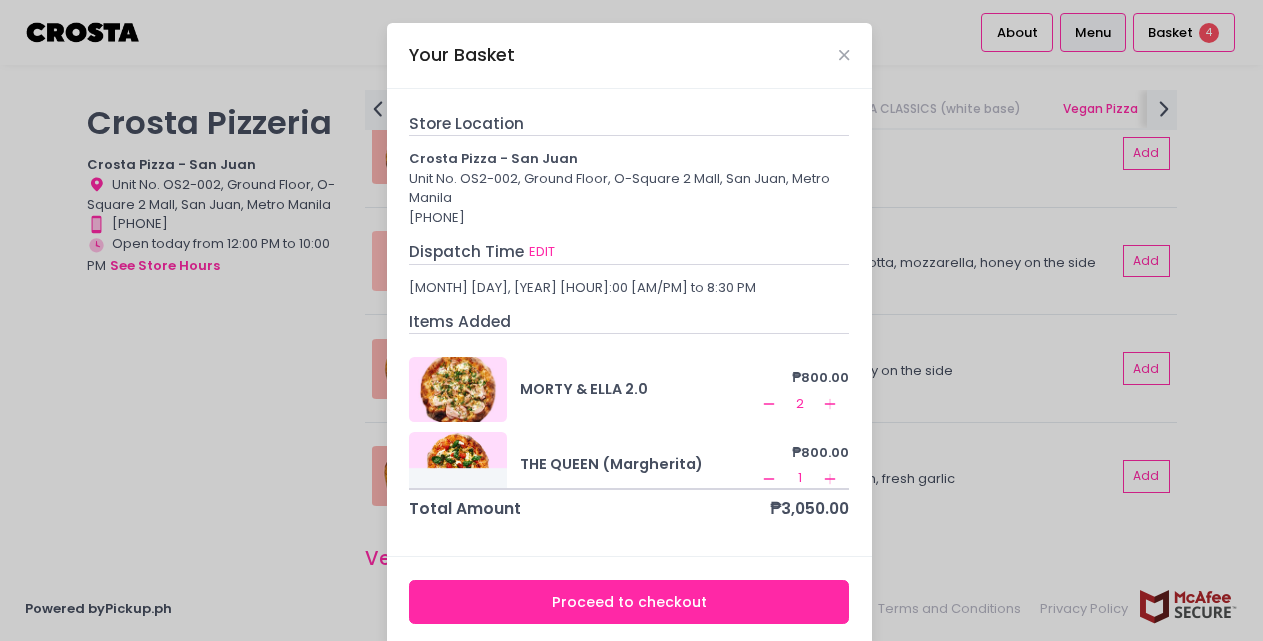scroll, scrollTop: 29, scrollLeft: 0, axis: vertical 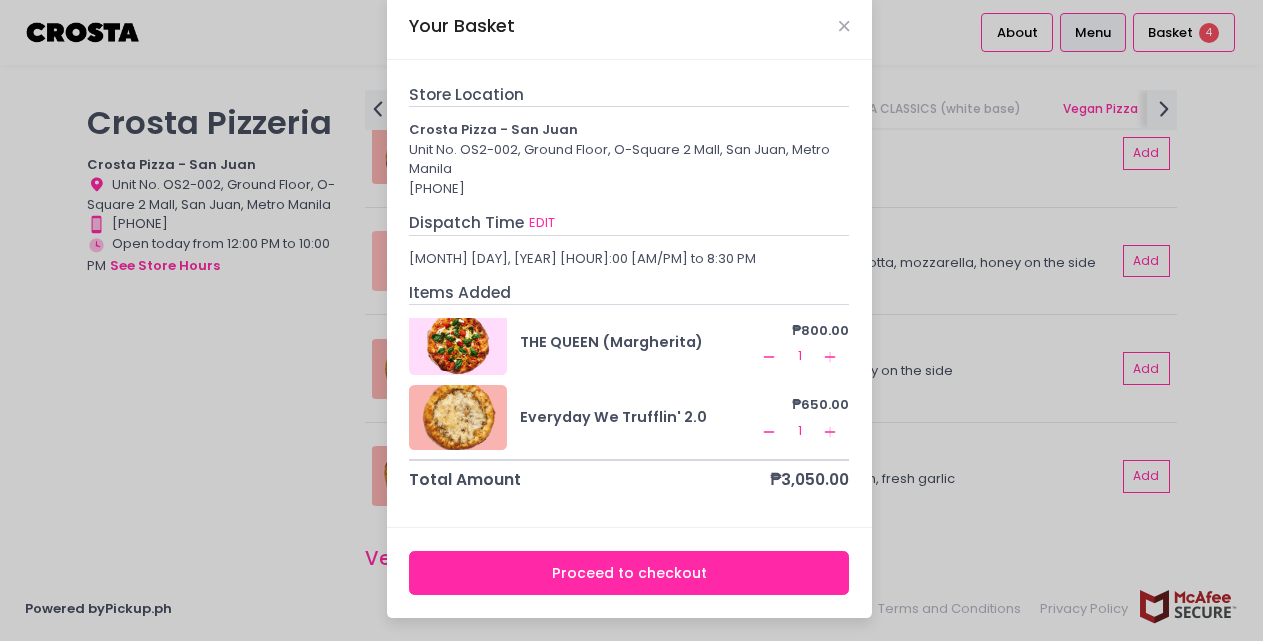 click on "Proceed to checkout" at bounding box center (629, 573) 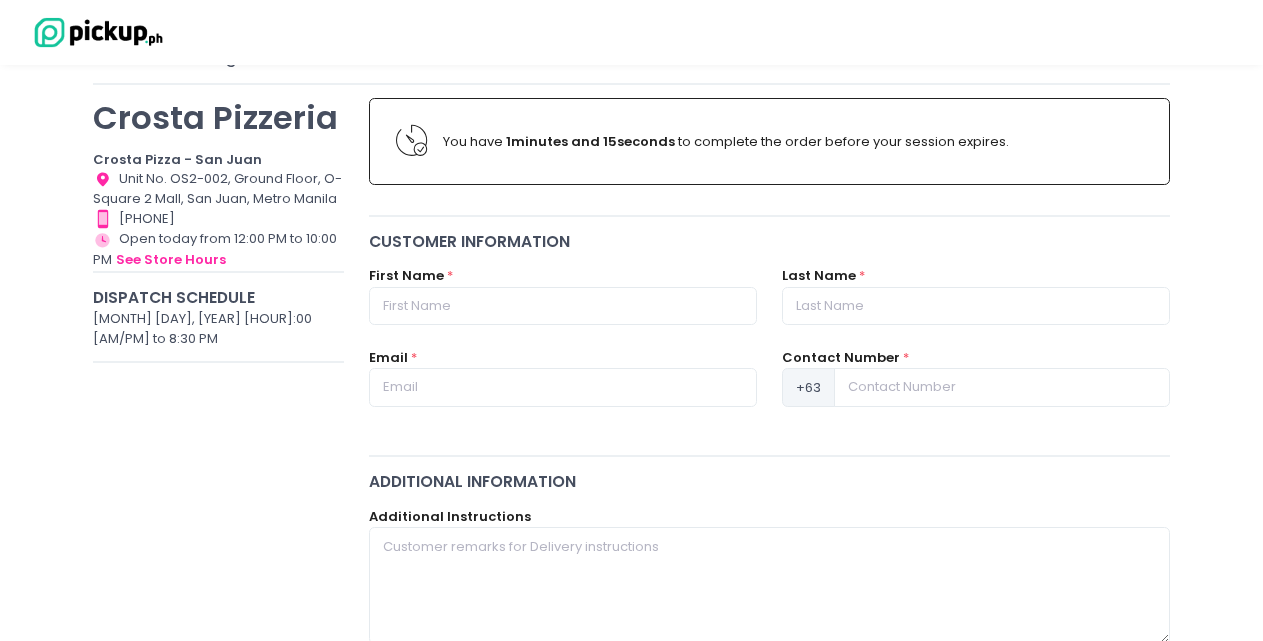 scroll, scrollTop: 0, scrollLeft: 0, axis: both 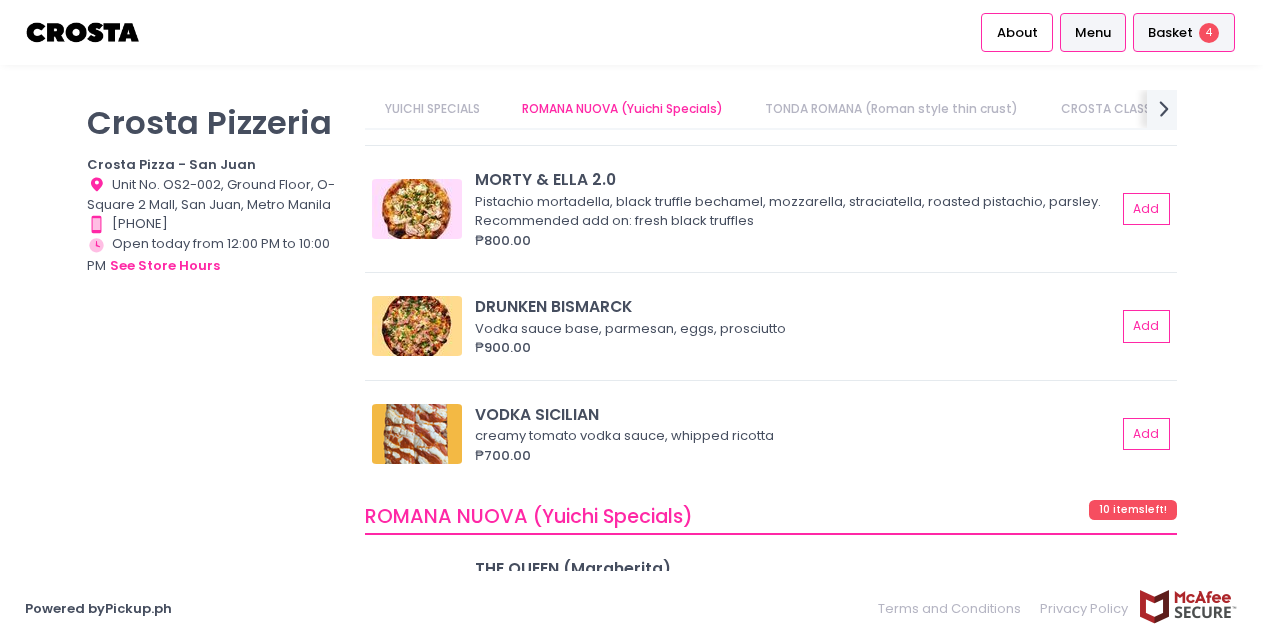 click on "Basket" at bounding box center (1170, 33) 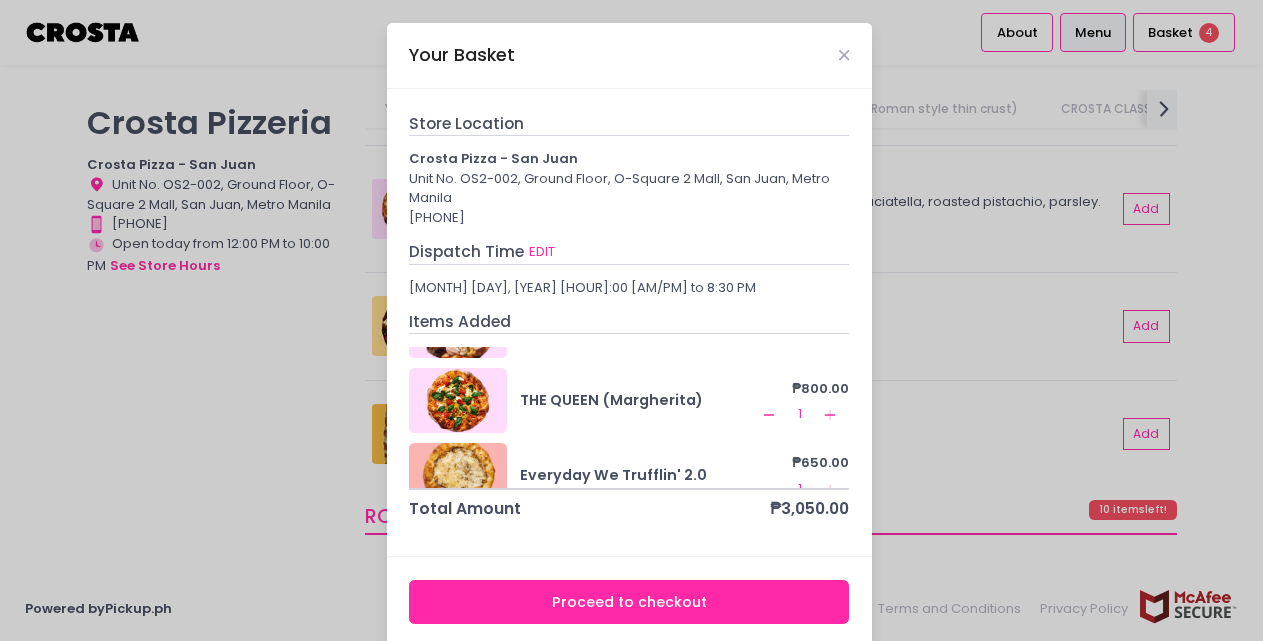 scroll, scrollTop: 93, scrollLeft: 0, axis: vertical 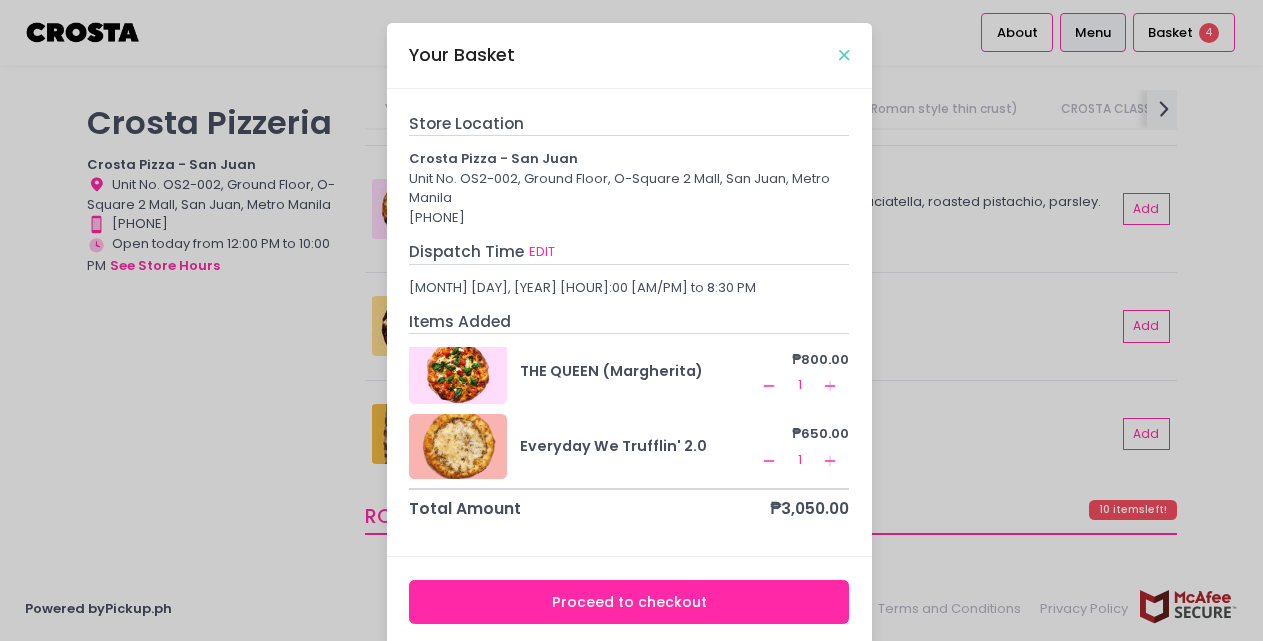 click at bounding box center [844, 55] 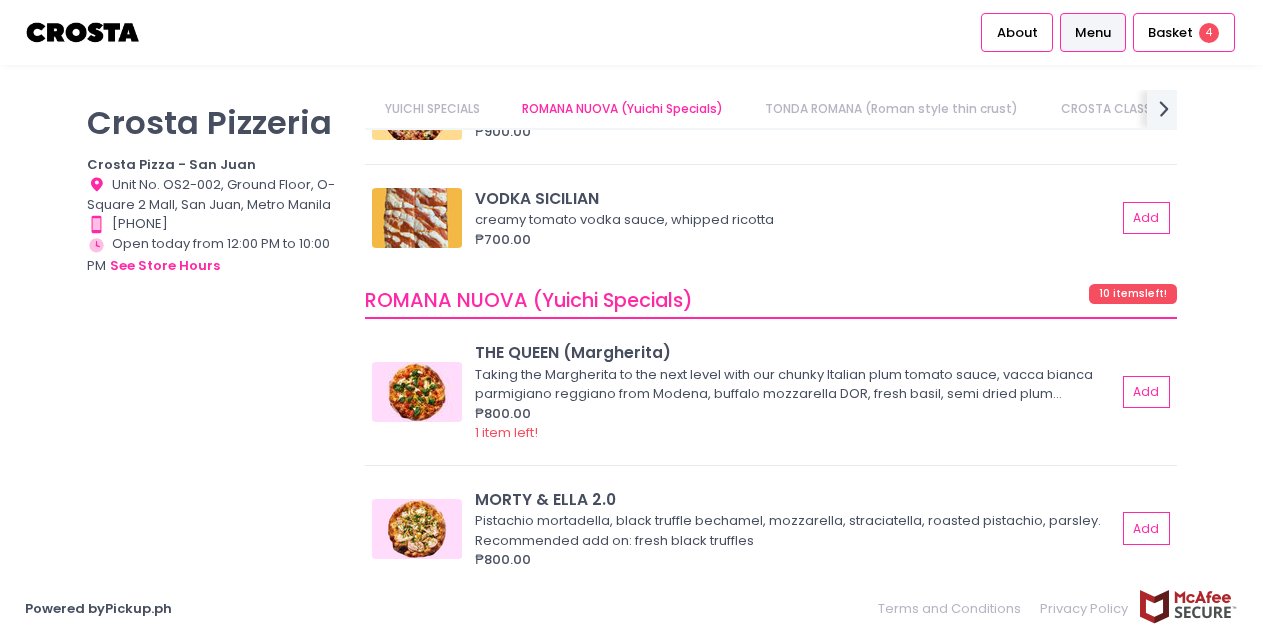scroll, scrollTop: 690, scrollLeft: 0, axis: vertical 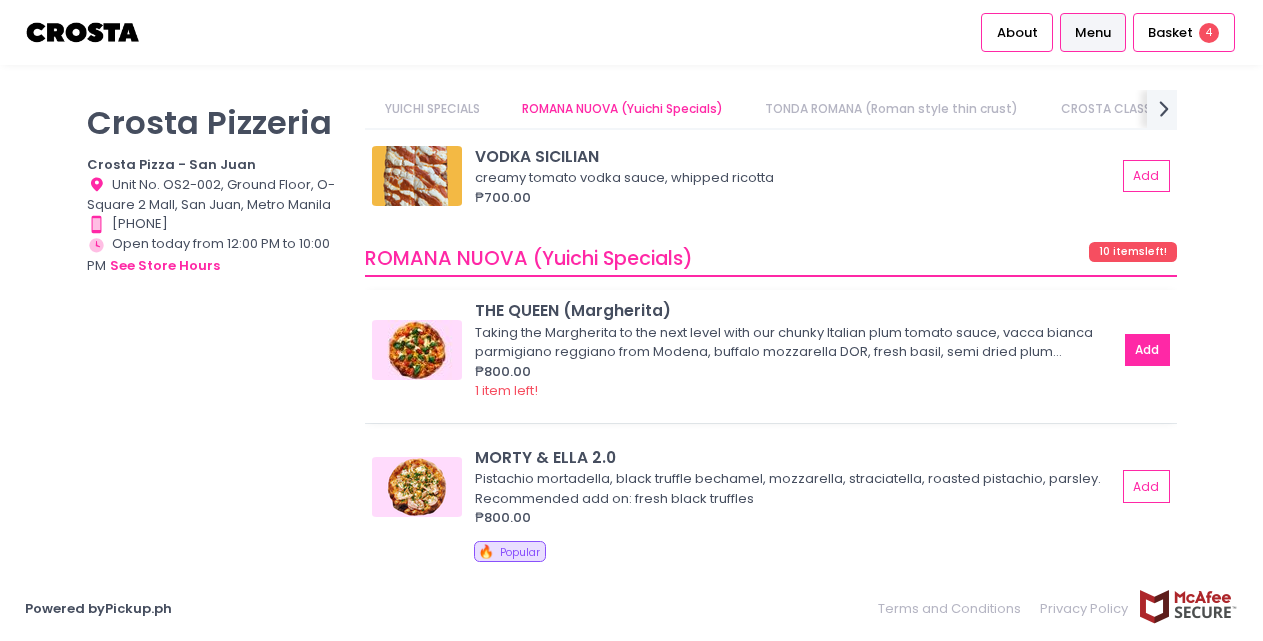 click on "Add" at bounding box center (1148, 350) 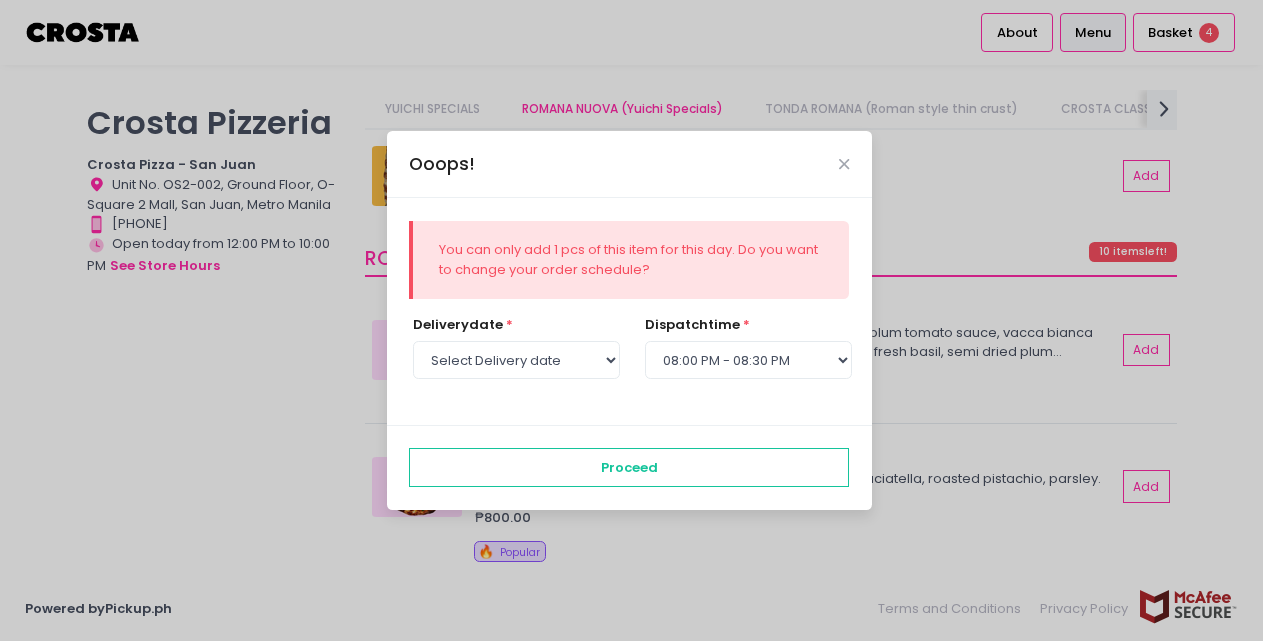 click on "Ooops! You can only add 1 pcs of this item for this day. Do you want to change your order schedule? Delivery  date   *    Select Delivery date Saturday, Aug 9th Sunday, Aug 10th Monday, Aug 11th Tuesday, Aug 12th Wednesday, Aug 13th Thursday, Aug 14th dispatch  time   *    Select dispatch time 06:00 PM - 06:30 PM 06:30 PM - 07:00 PM 07:00 PM - 07:30 PM 07:30 PM - 08:00 PM 08:00 PM - 08:30 PM 08:30 PM - 09:00 PM 09:00 PM - 09:30 PM 09:30 PM - 10:00 PM Proceed" at bounding box center [631, 320] 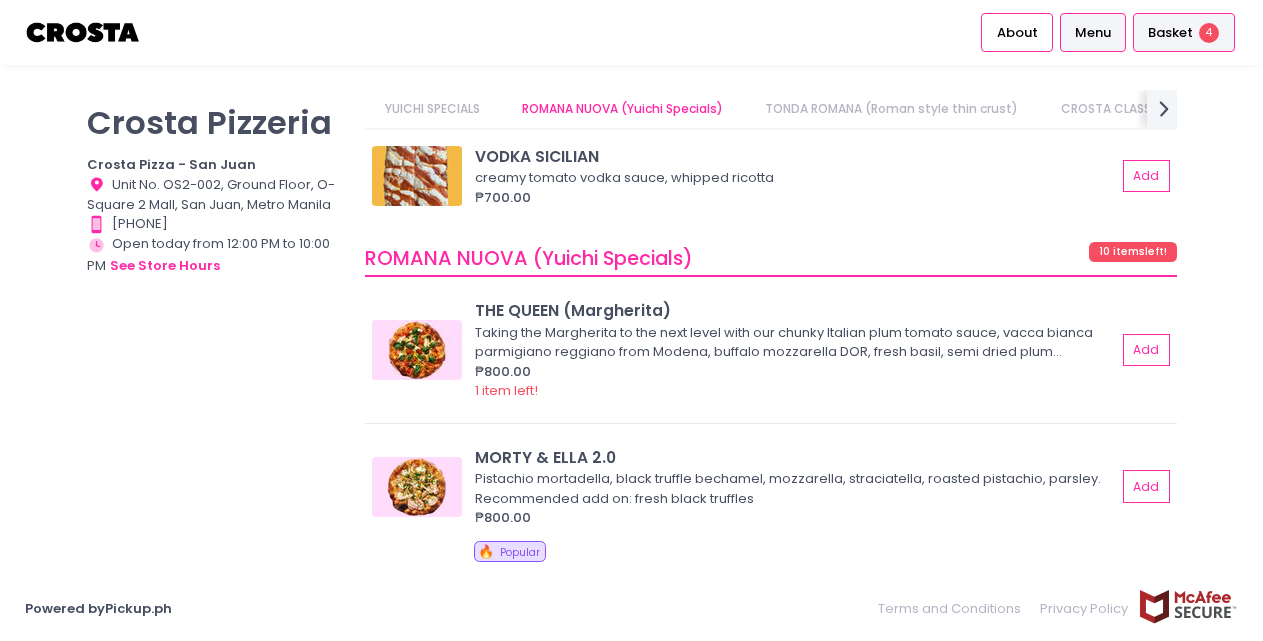 click on "Basket" at bounding box center (1170, 33) 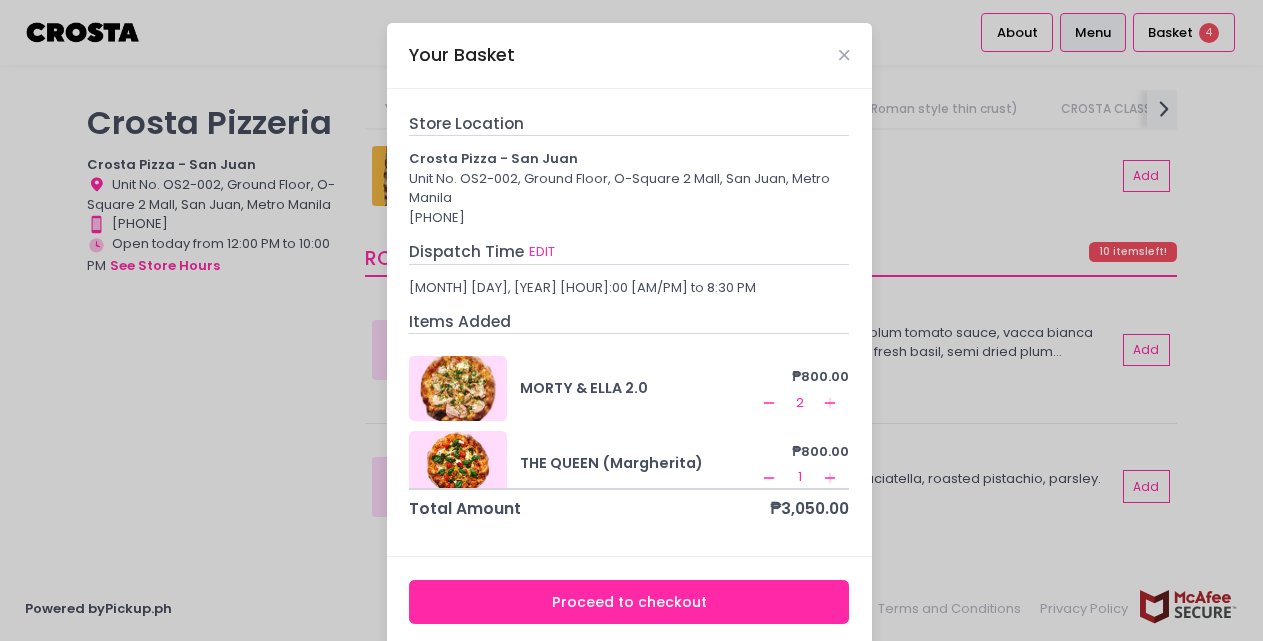 scroll, scrollTop: 93, scrollLeft: 0, axis: vertical 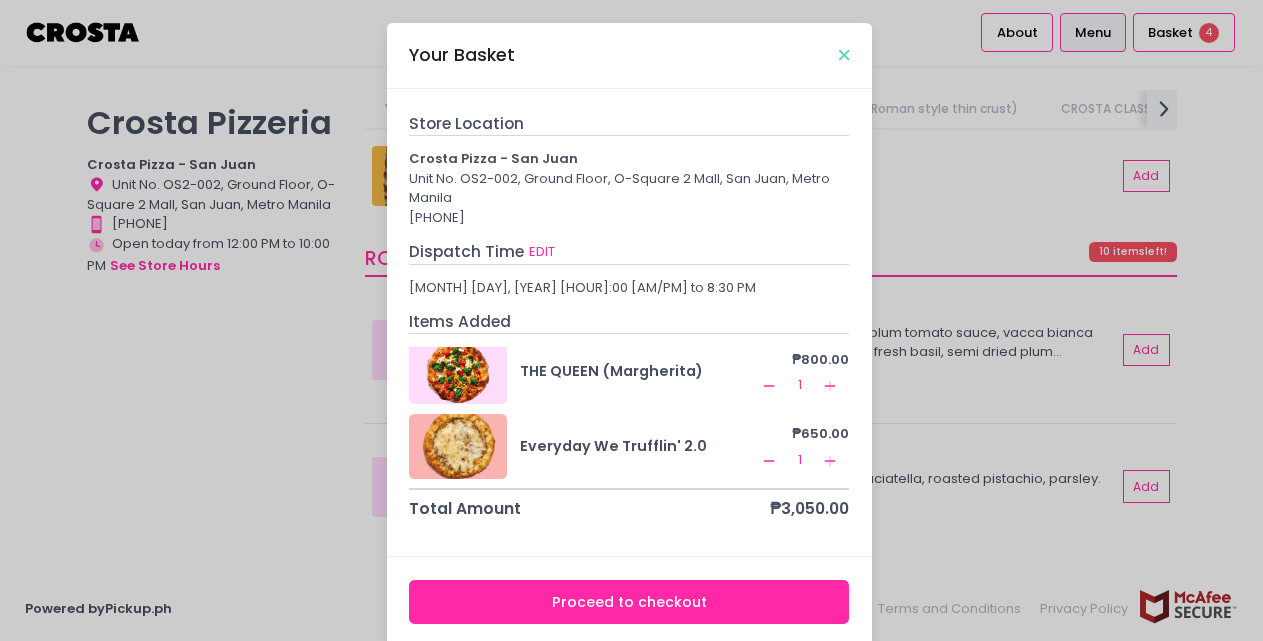click at bounding box center (844, 55) 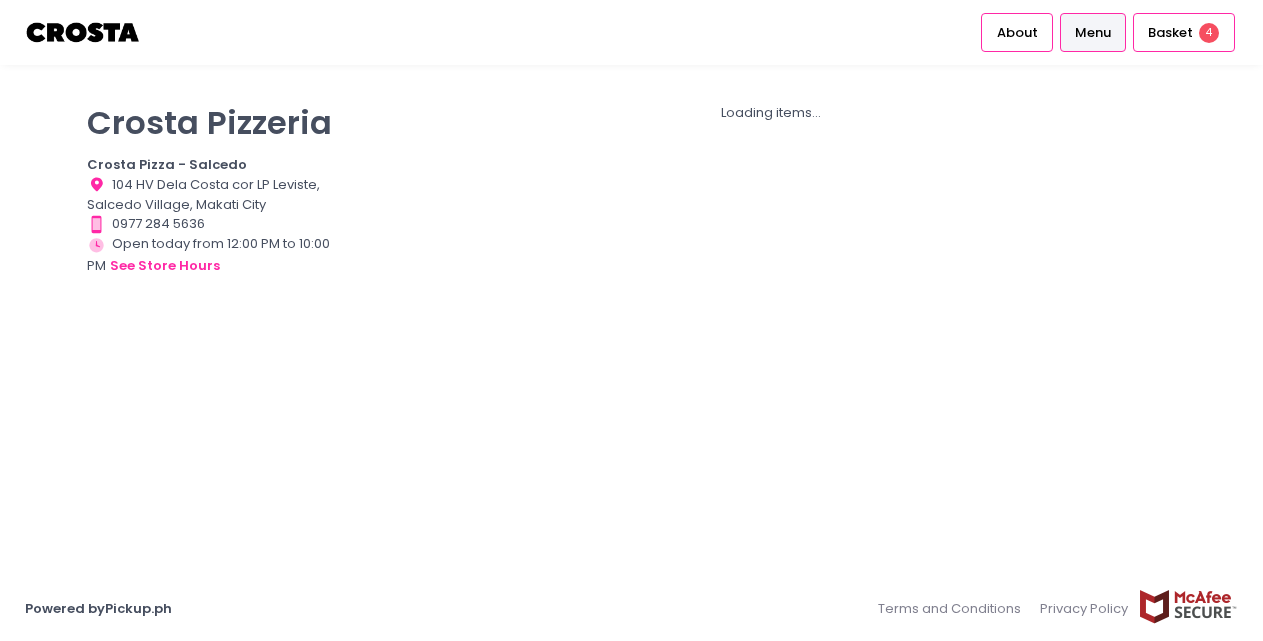 scroll, scrollTop: 0, scrollLeft: 0, axis: both 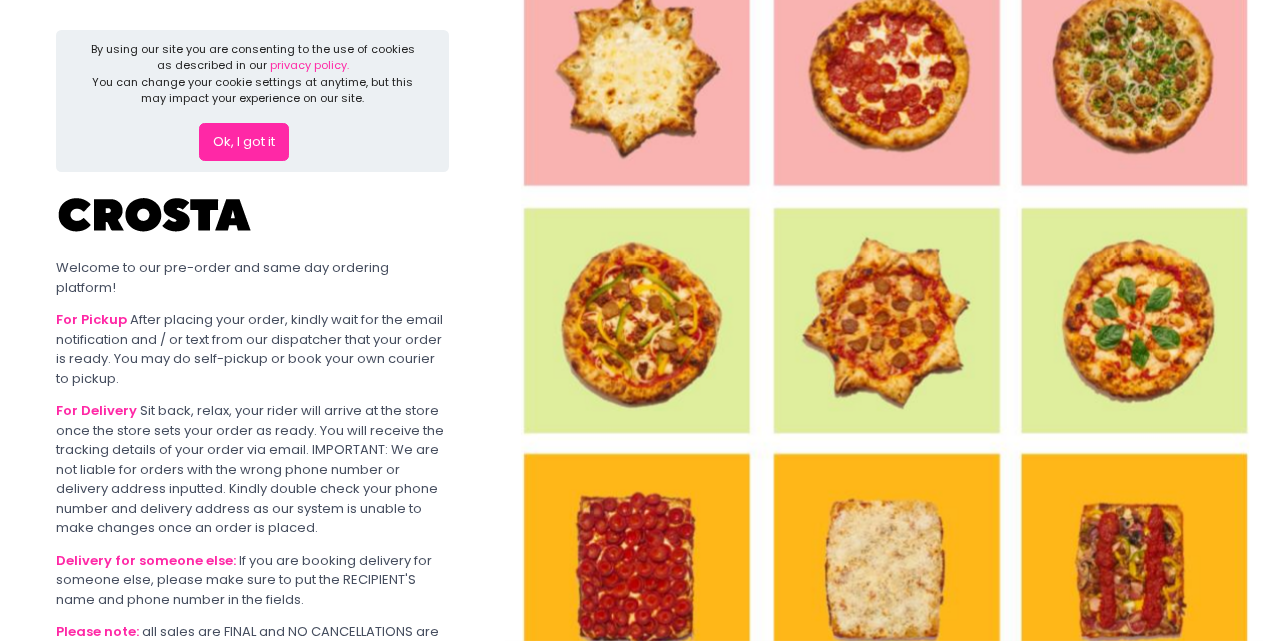 click on "Ok, I got it" at bounding box center (244, 142) 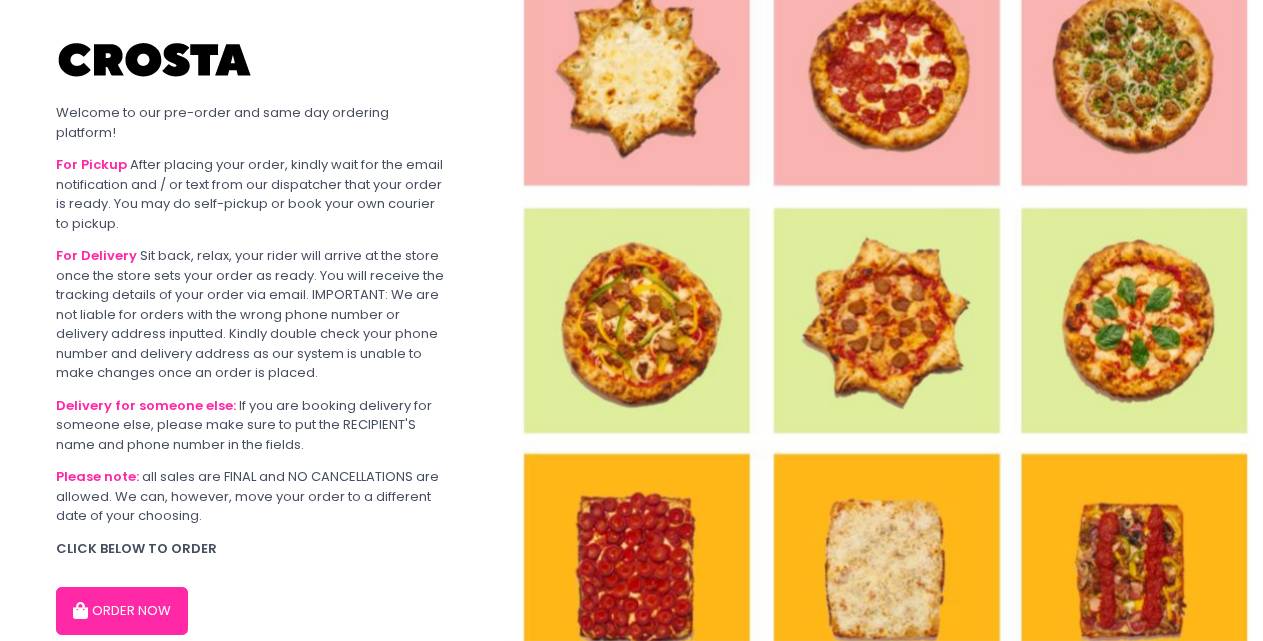 click on "ORDER NOW" at bounding box center [122, 611] 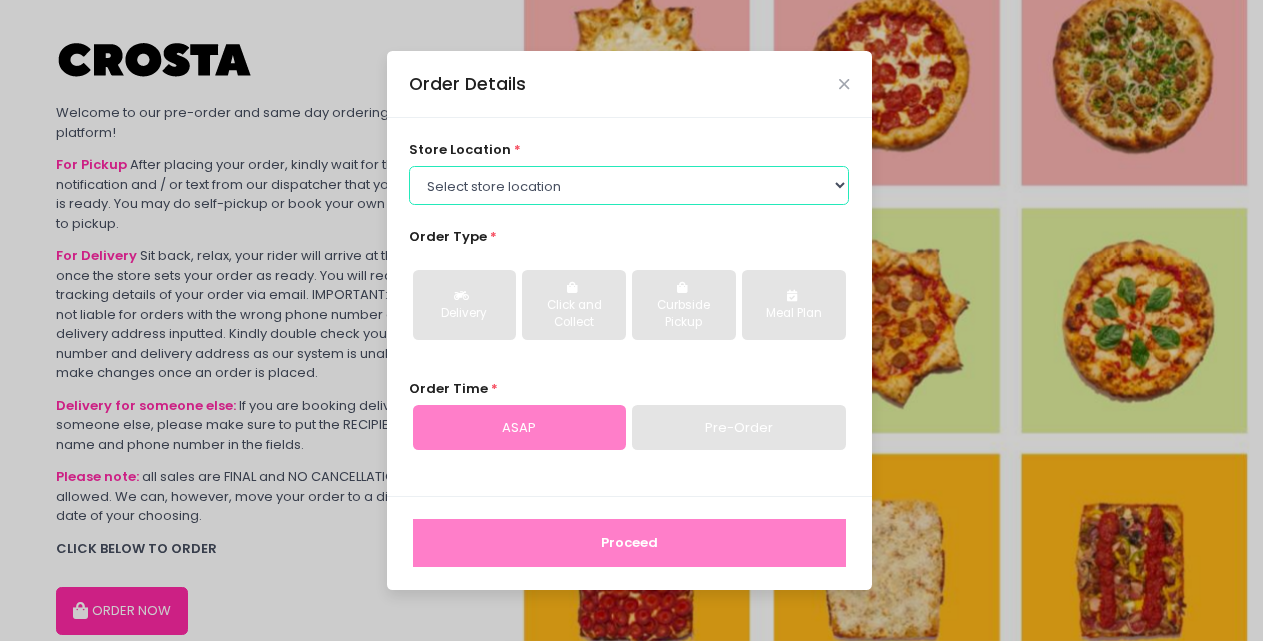 click on "Select store location Crosta Pizza - Salcedo  Crosta Pizza - San Juan" at bounding box center (629, 185) 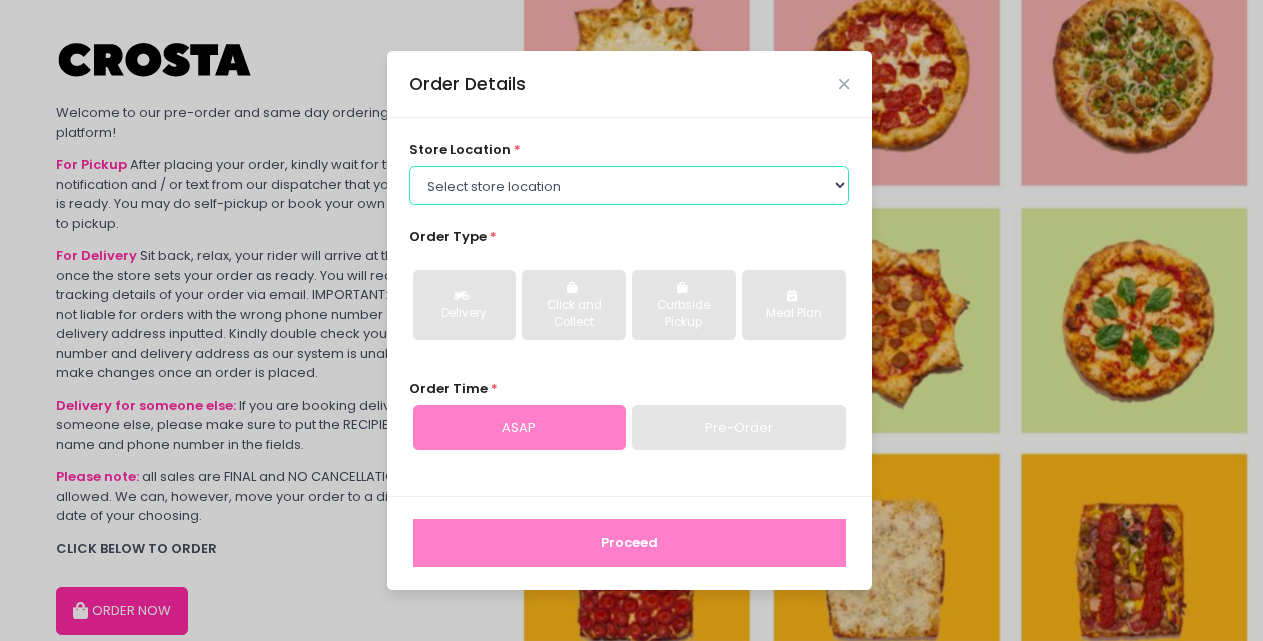 select on "65090bae48156caed44a5eb4" 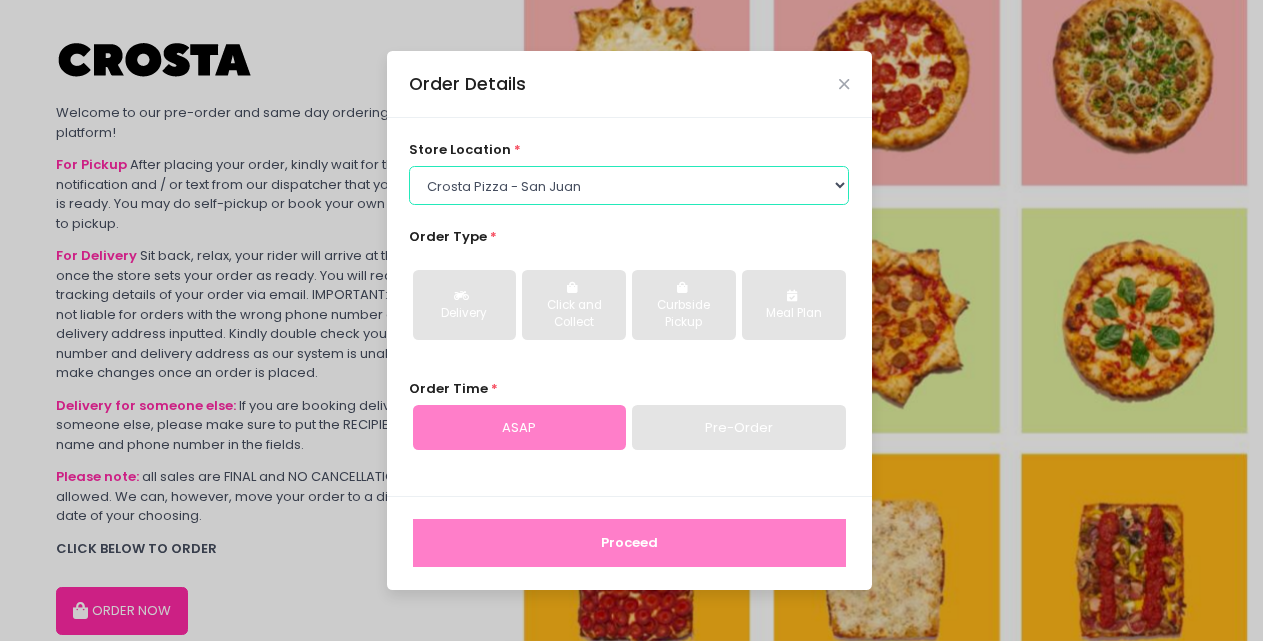 click on "Select store location Crosta Pizza - Salcedo  Crosta Pizza - San Juan" at bounding box center [629, 185] 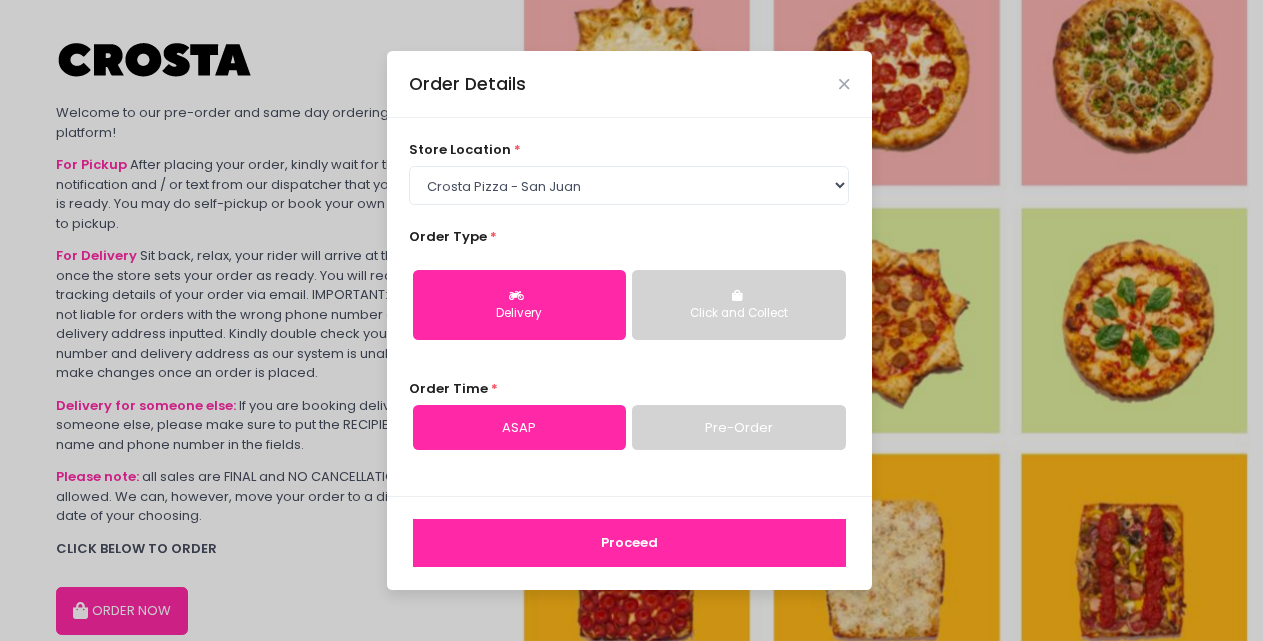 click on "Delivery" at bounding box center (519, 305) 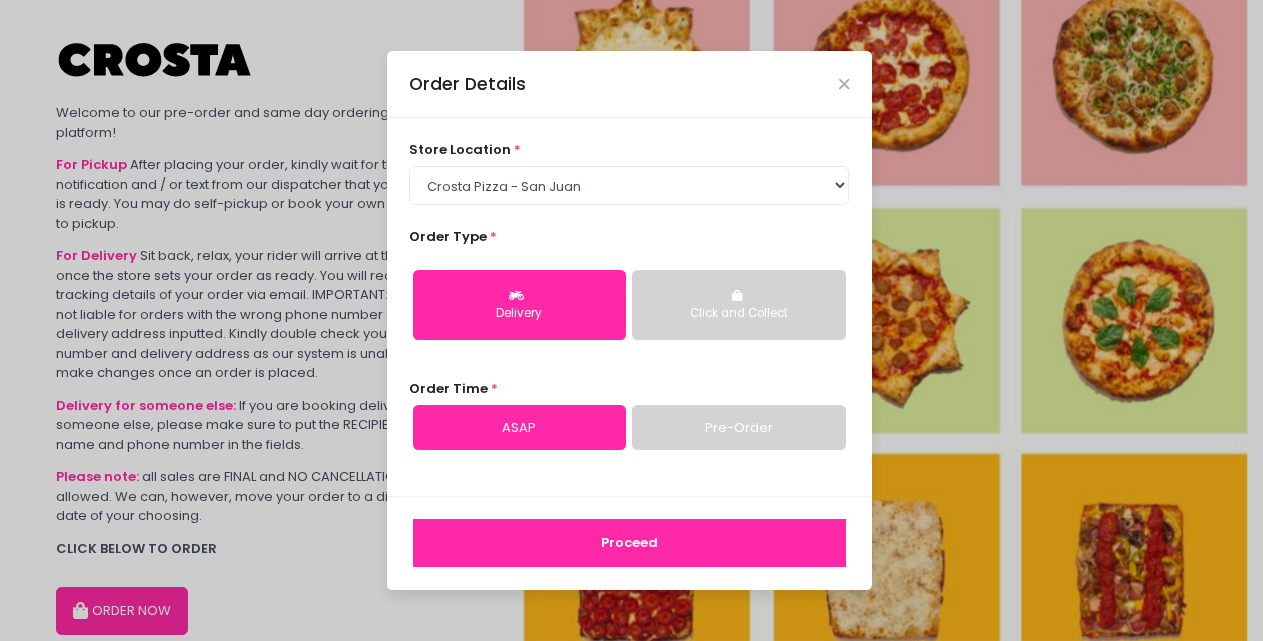 click on "Pre-Order" at bounding box center [738, 428] 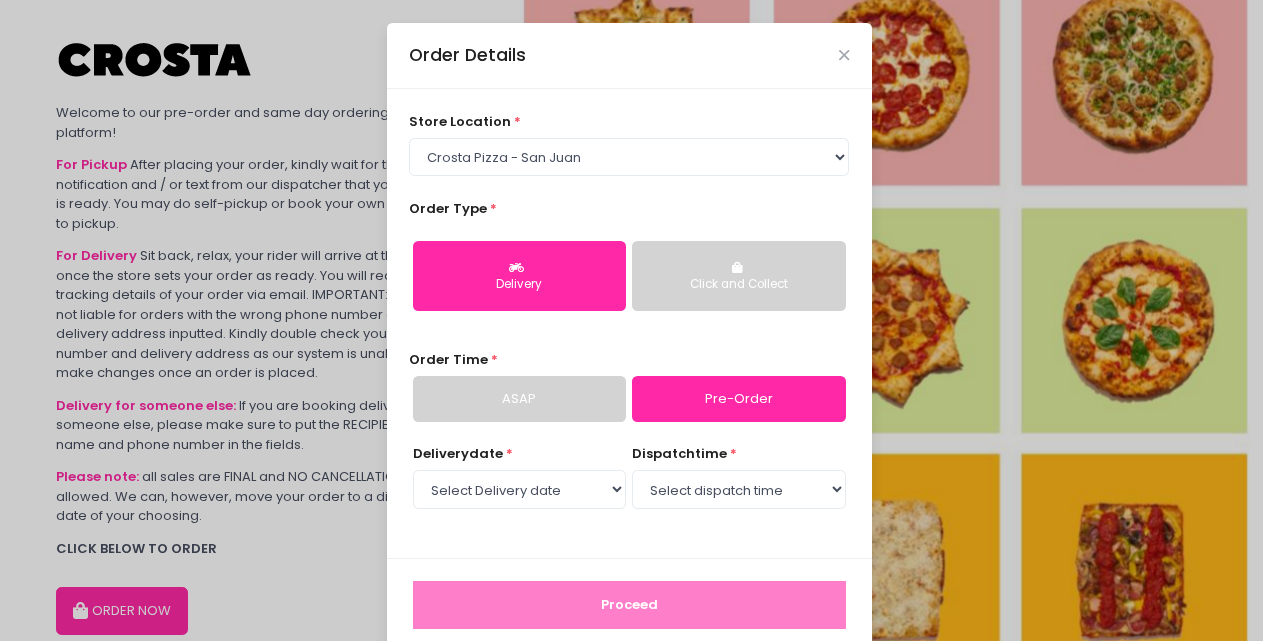 scroll, scrollTop: 33, scrollLeft: 0, axis: vertical 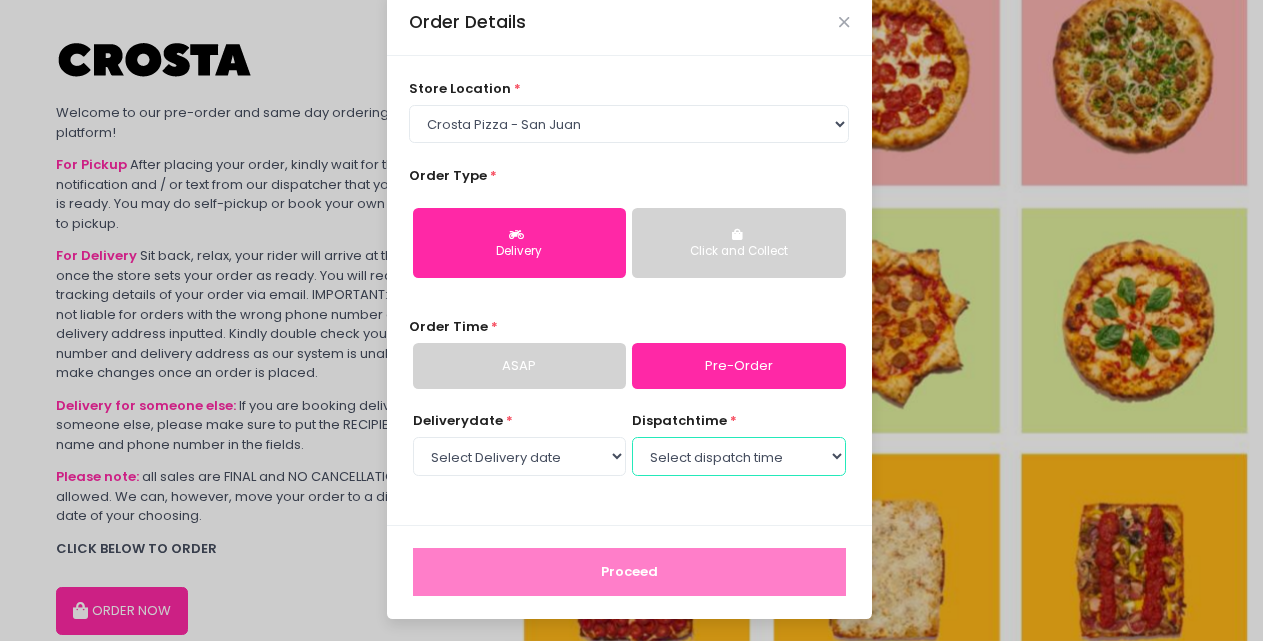 click on "Select dispatch time 06:00 PM - 06:30 PM 06:30 PM - 07:00 PM 07:00 PM - 07:30 PM 07:30 PM - 08:00 PM 08:00 PM - 08:30 PM 08:30 PM - 09:00 PM 09:00 PM - 09:30 PM 09:30 PM - 10:00 PM" at bounding box center [738, 456] 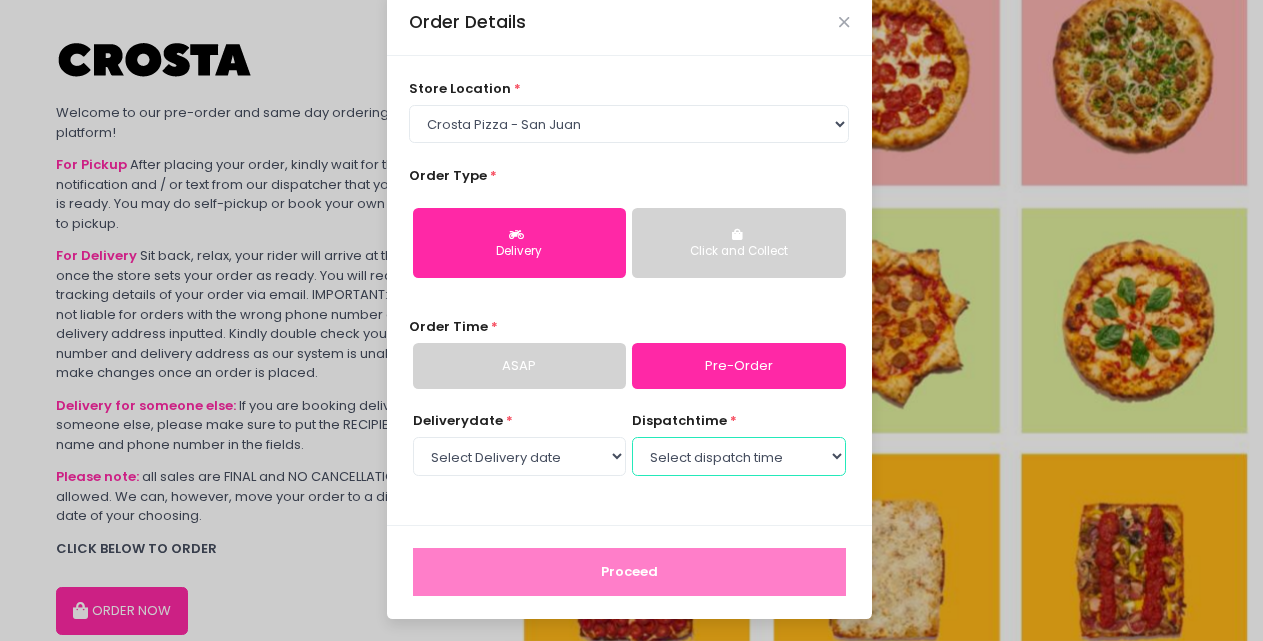 select on "18:00" 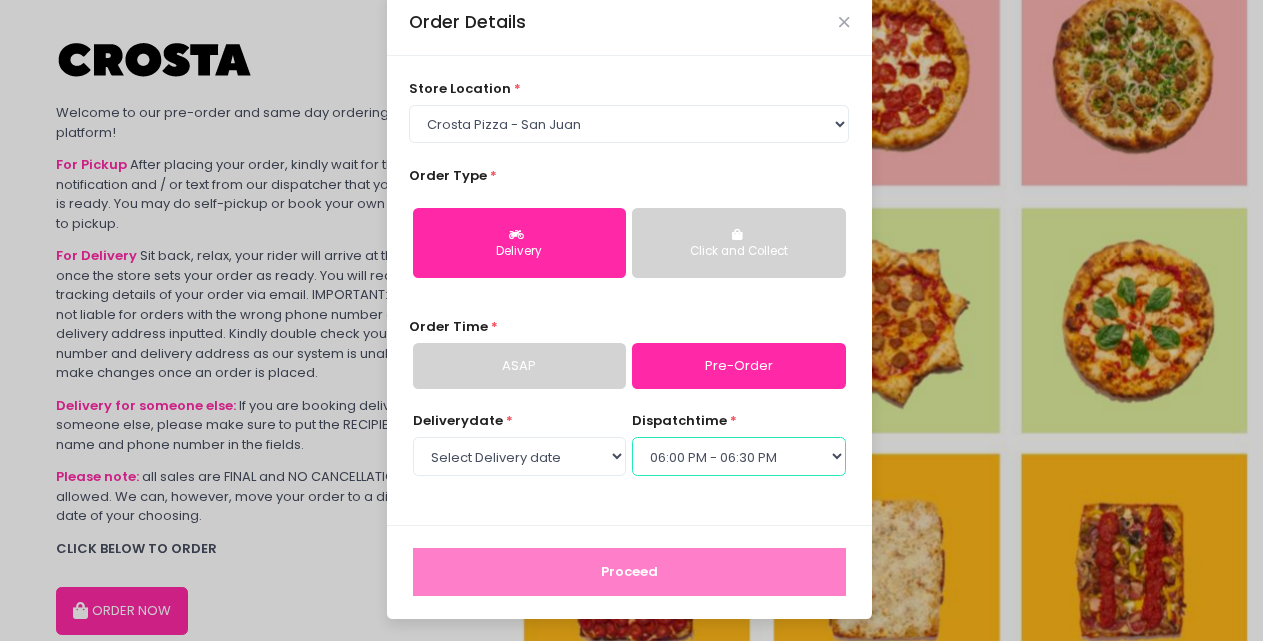 click on "Select dispatch time 06:00 PM - 06:30 PM 06:30 PM - 07:00 PM 07:00 PM - 07:30 PM 07:30 PM - 08:00 PM 08:00 PM - 08:30 PM 08:30 PM - 09:00 PM 09:00 PM - 09:30 PM 09:30 PM - 10:00 PM" at bounding box center (738, 456) 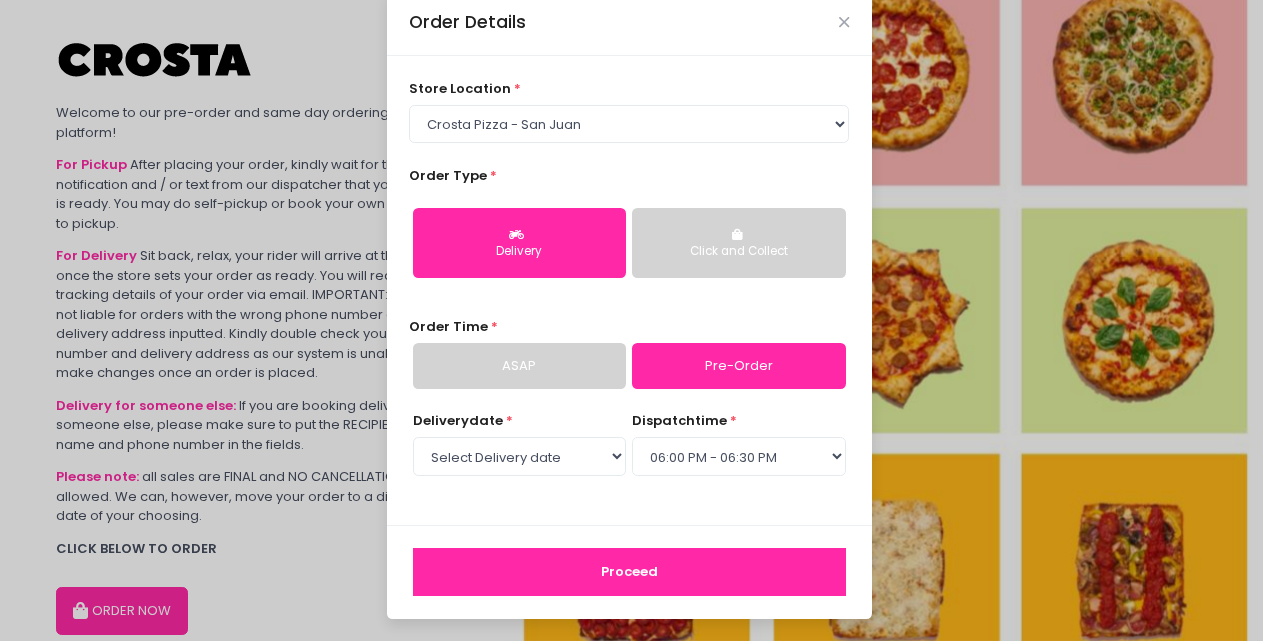 click on "Proceed" at bounding box center [629, 572] 